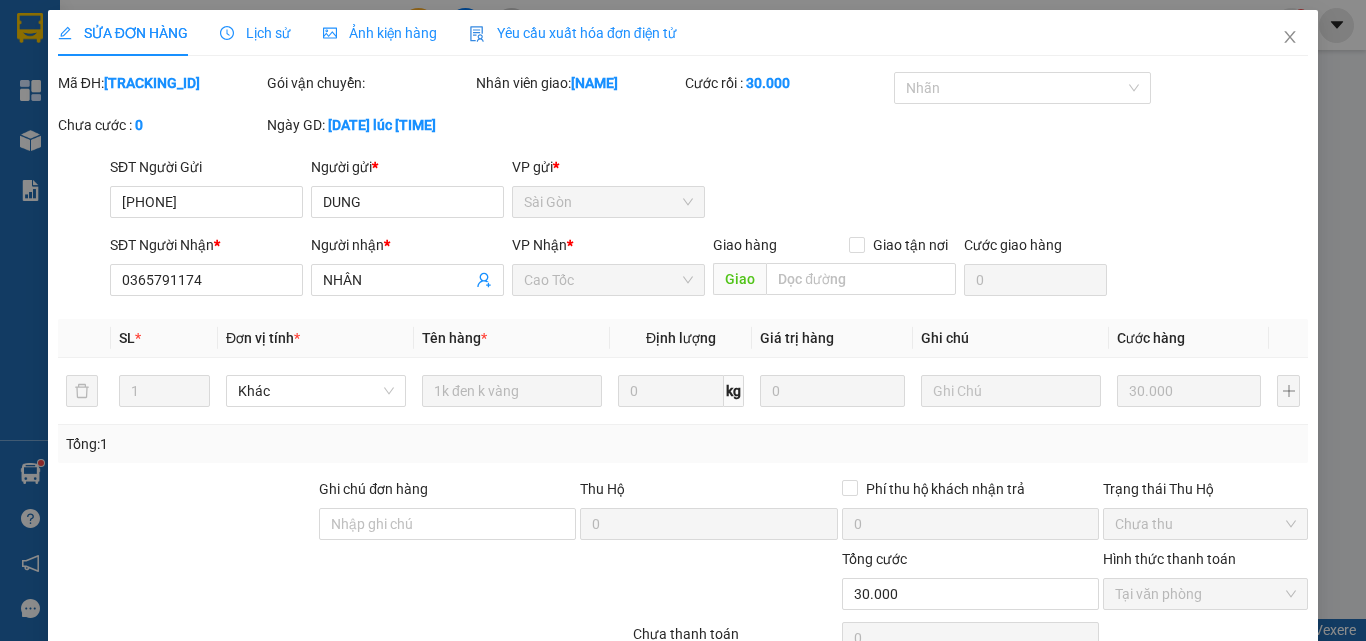 scroll, scrollTop: 0, scrollLeft: 0, axis: both 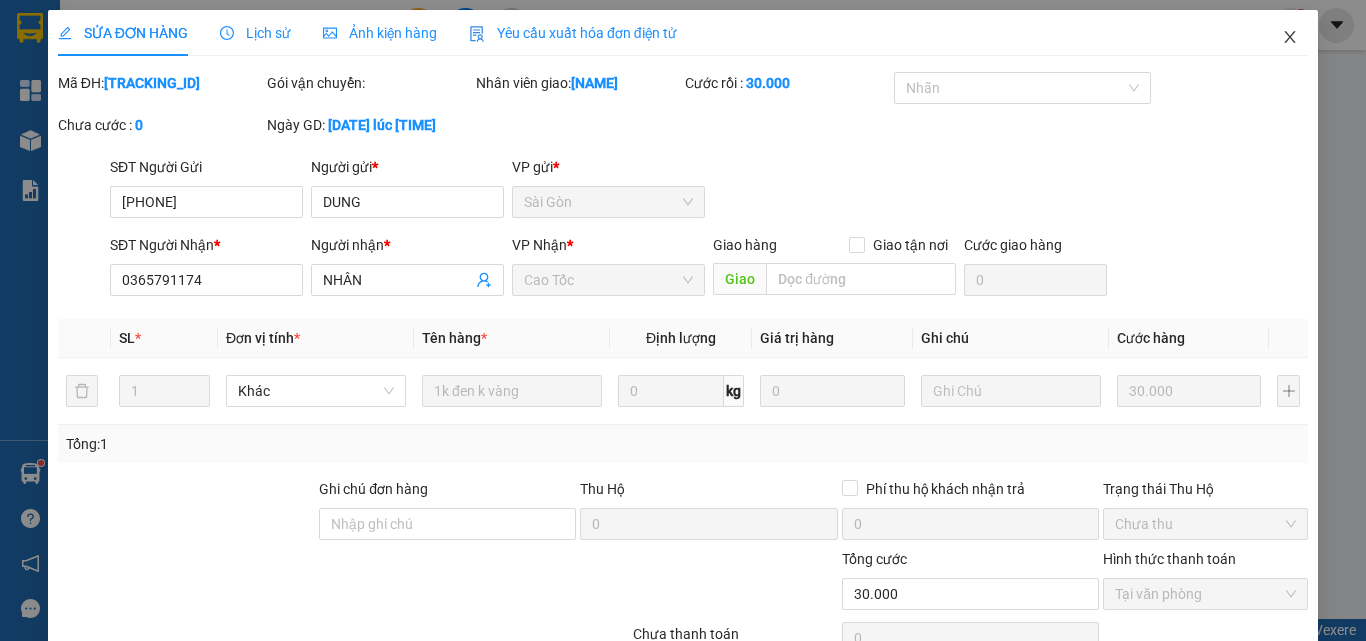 click at bounding box center (1290, 38) 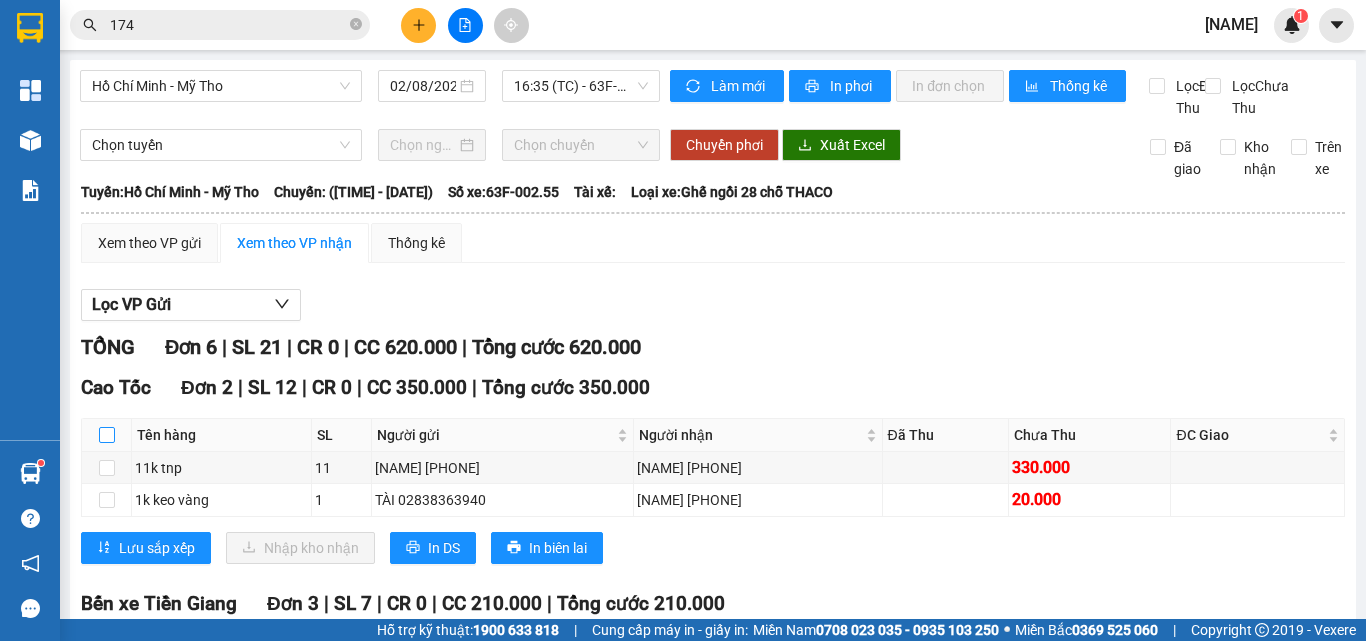 click at bounding box center [107, 435] 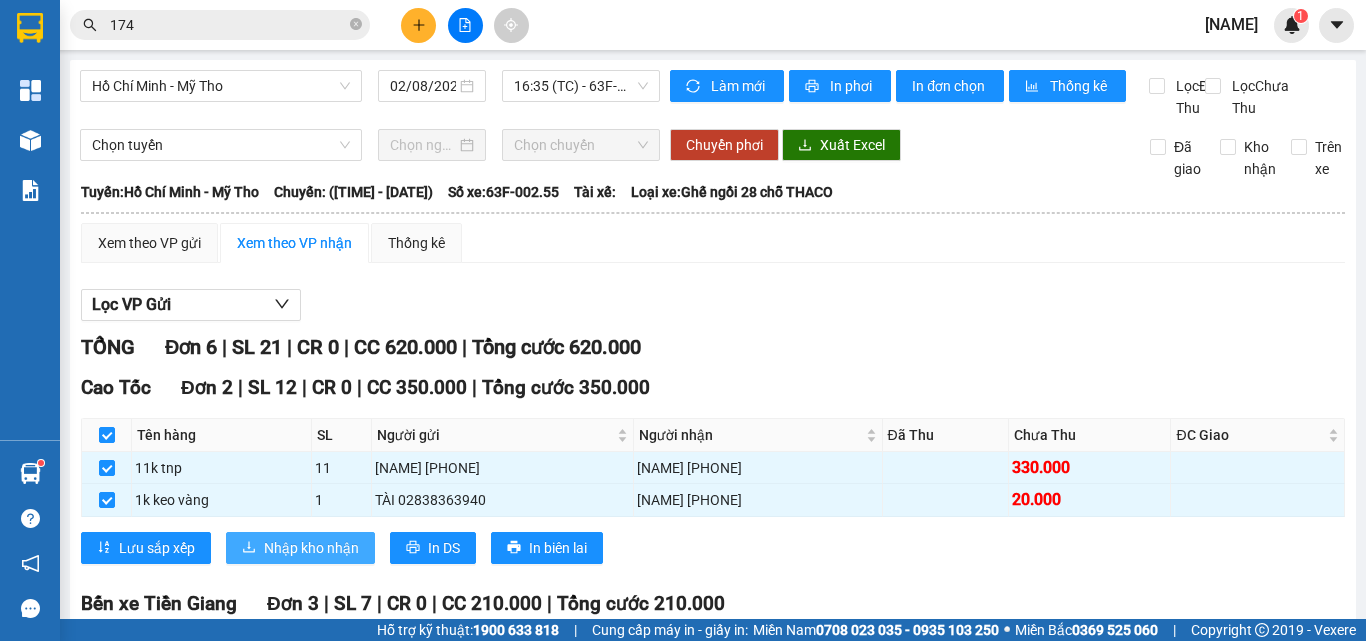 click on "Nhập kho nhận" at bounding box center (311, 548) 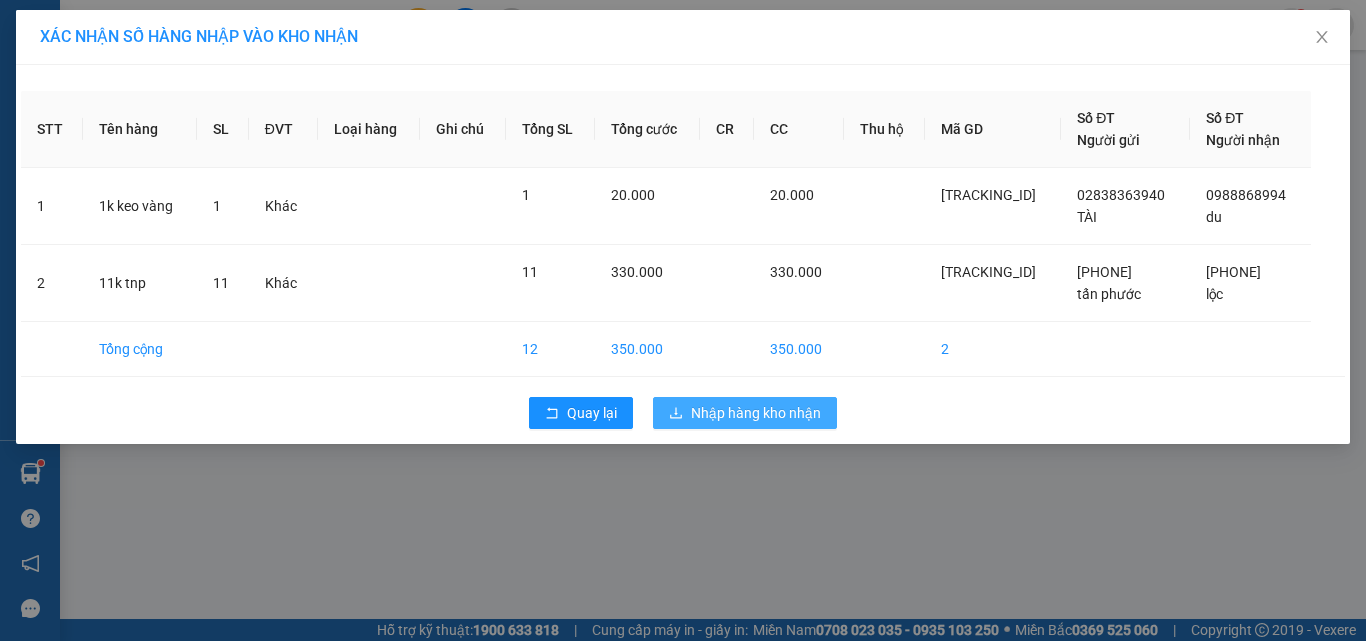 click on "Nhập hàng kho nhận" at bounding box center (756, 413) 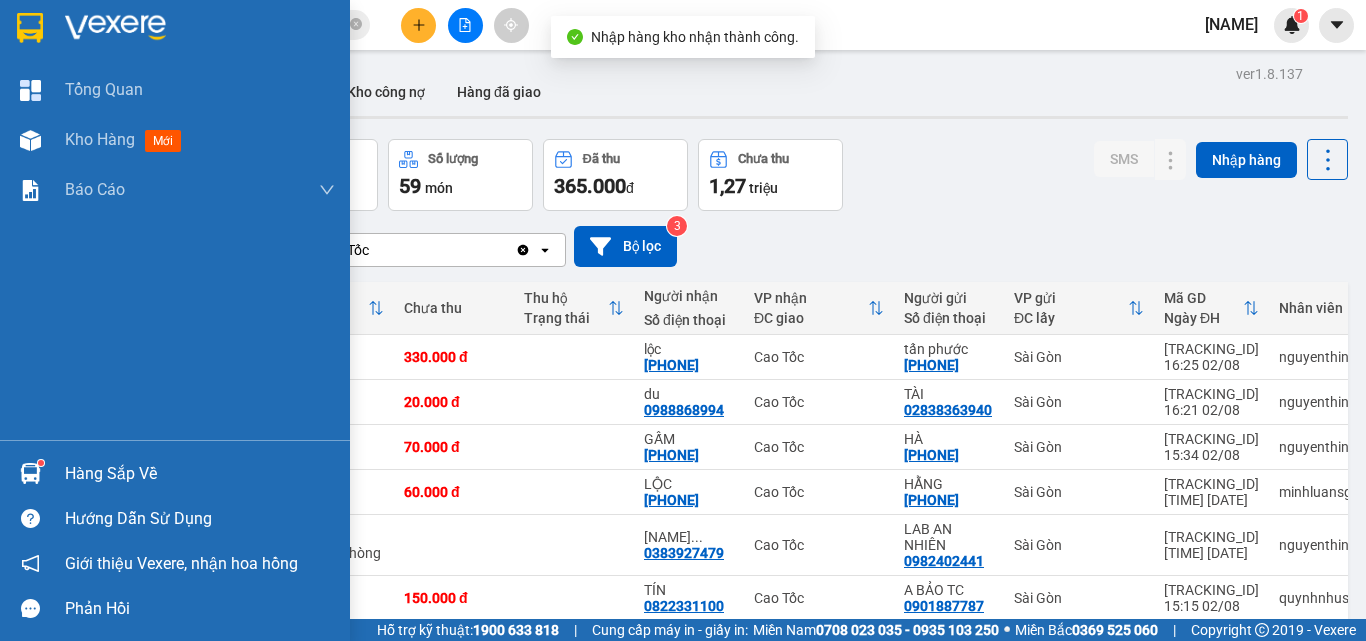 click at bounding box center (30, 473) 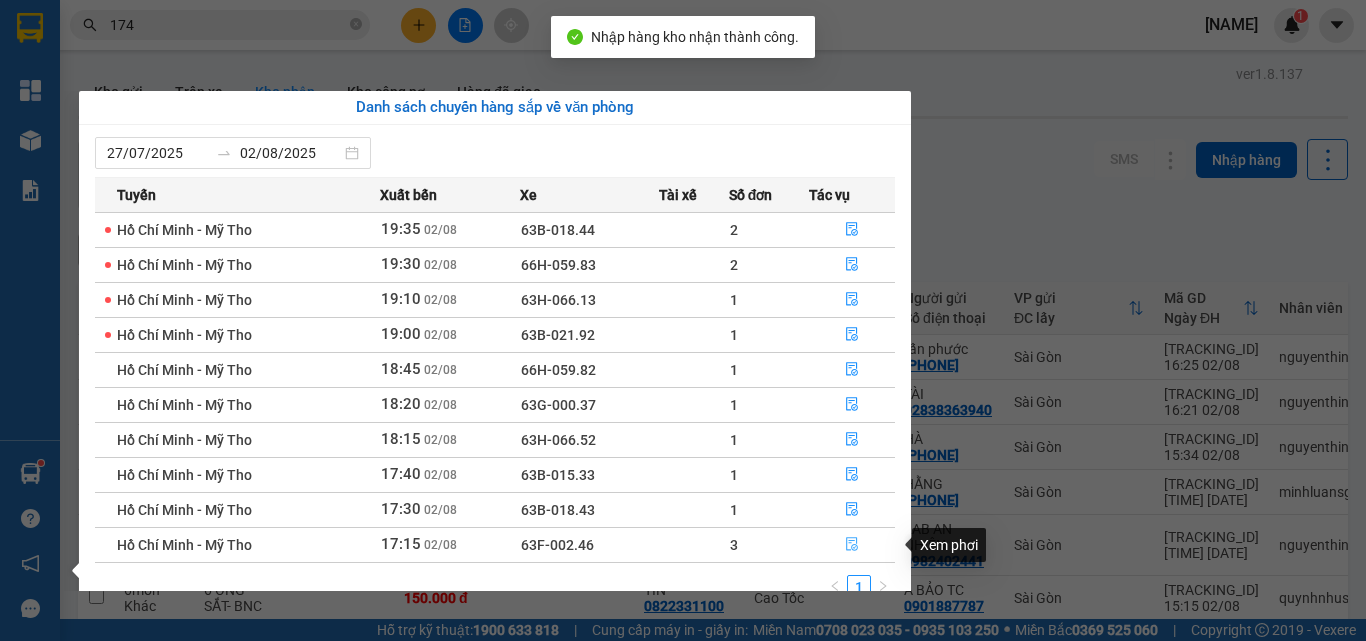 click 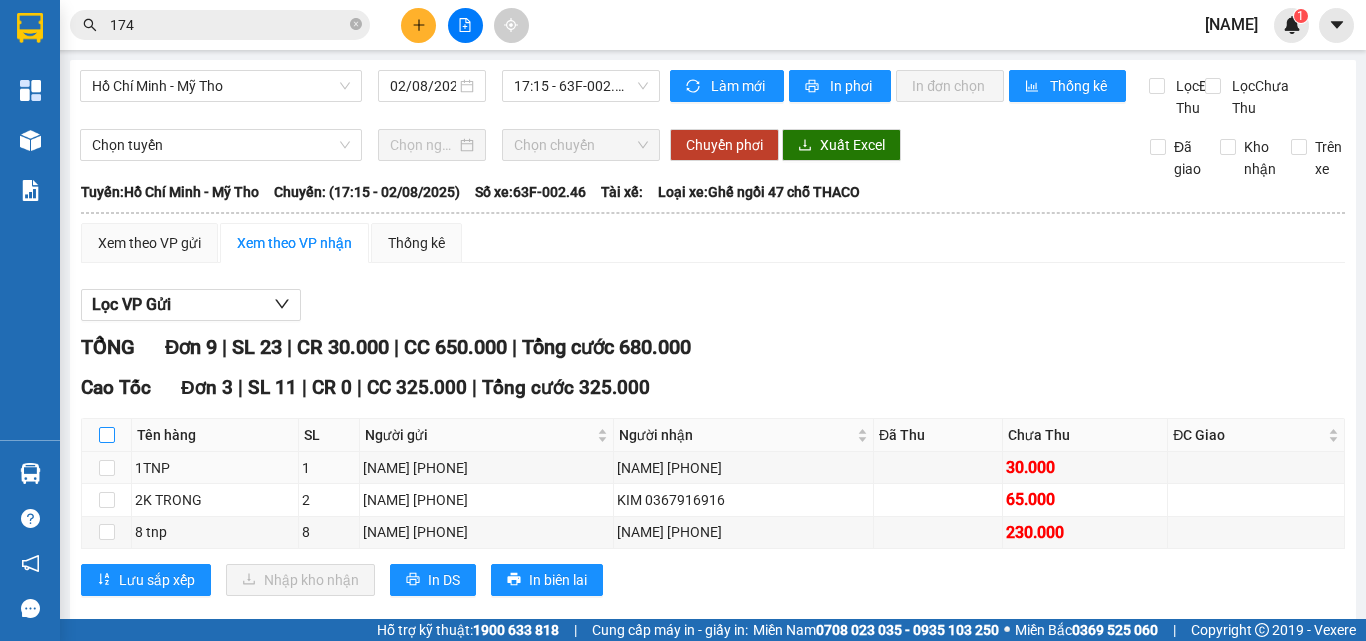 click at bounding box center (107, 435) 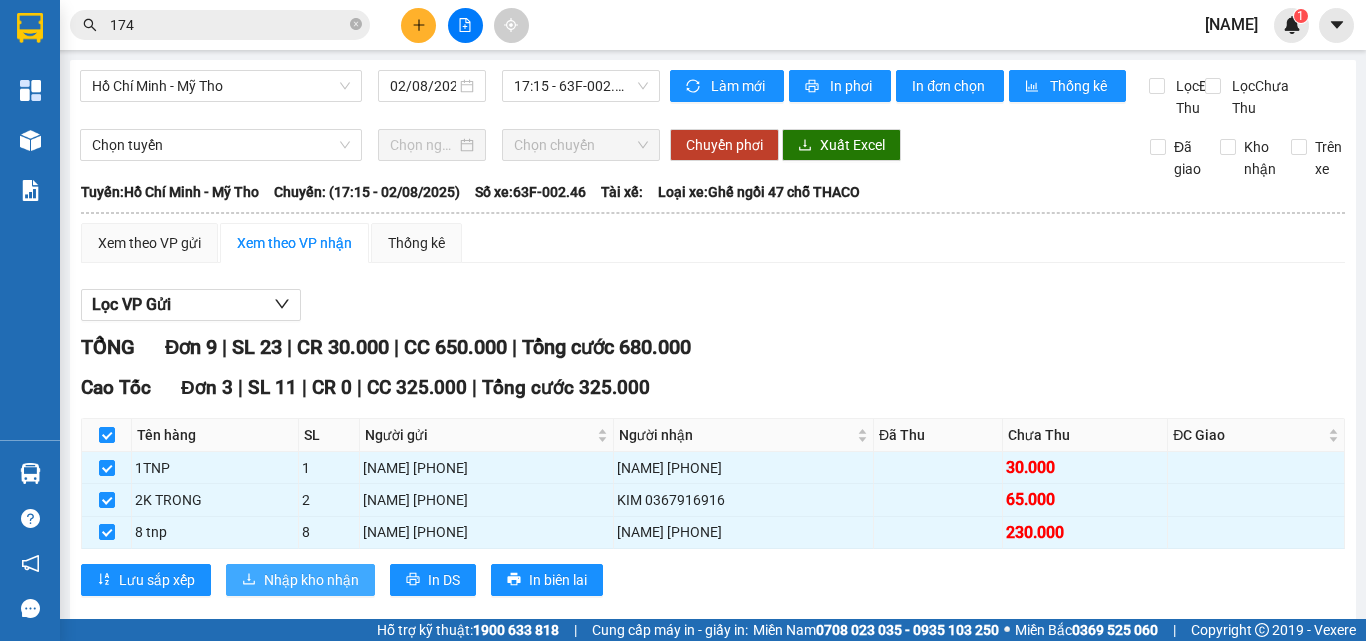click on "Nhập kho nhận" at bounding box center [311, 580] 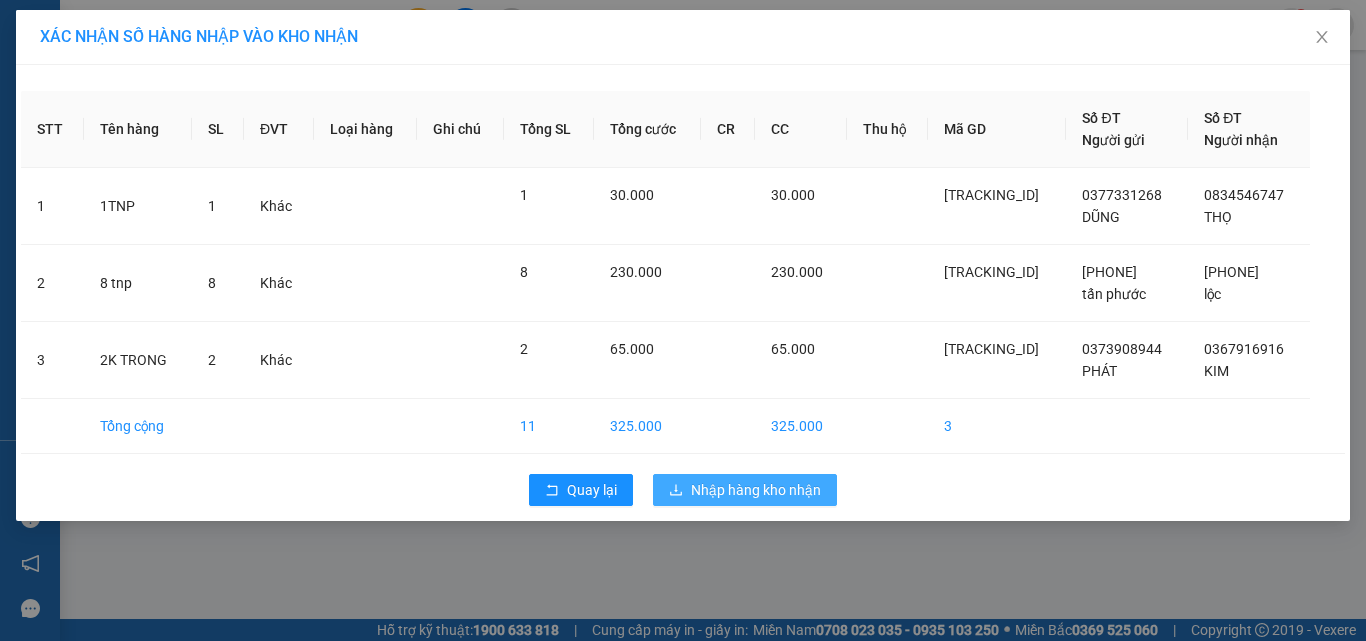 click on "Nhập hàng kho nhận" at bounding box center (756, 490) 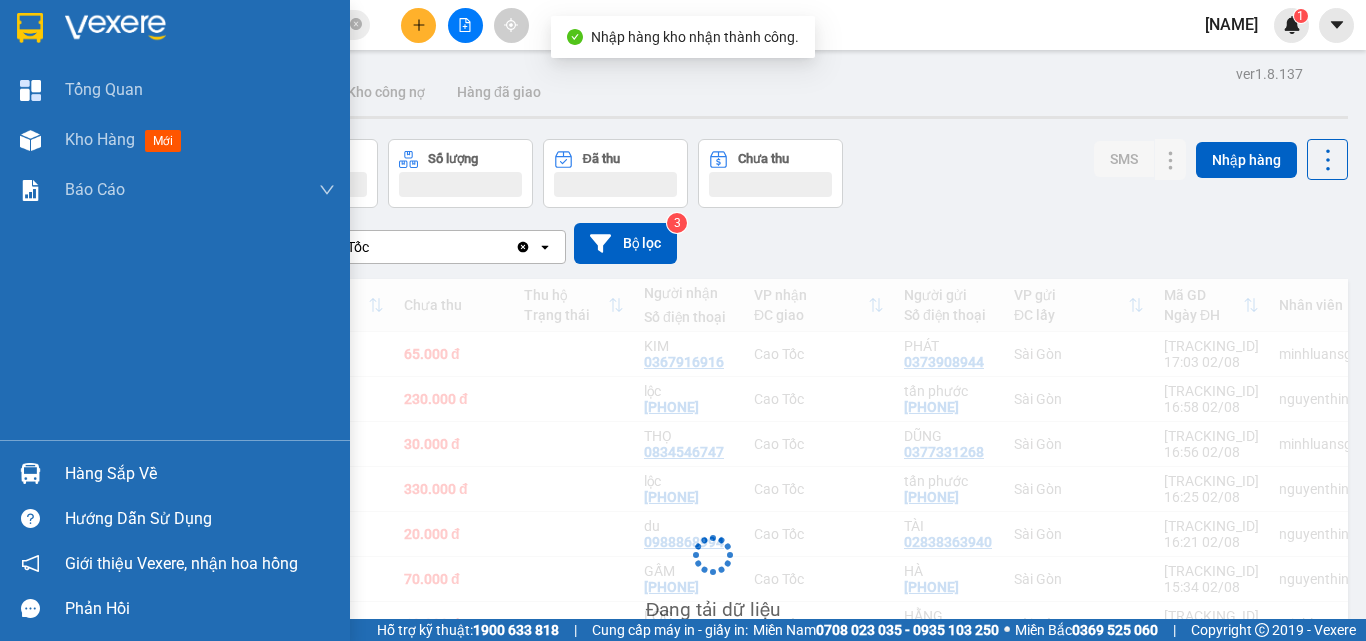click on "Hàng sắp về" at bounding box center (175, 473) 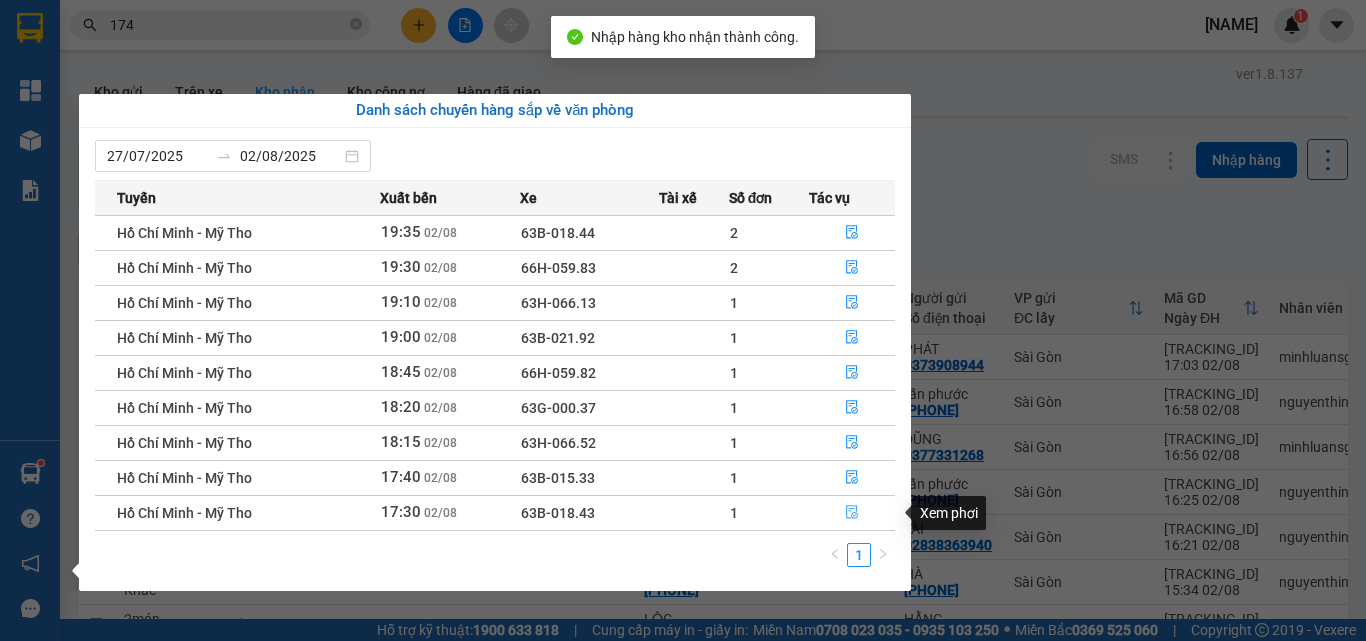 click at bounding box center (852, 513) 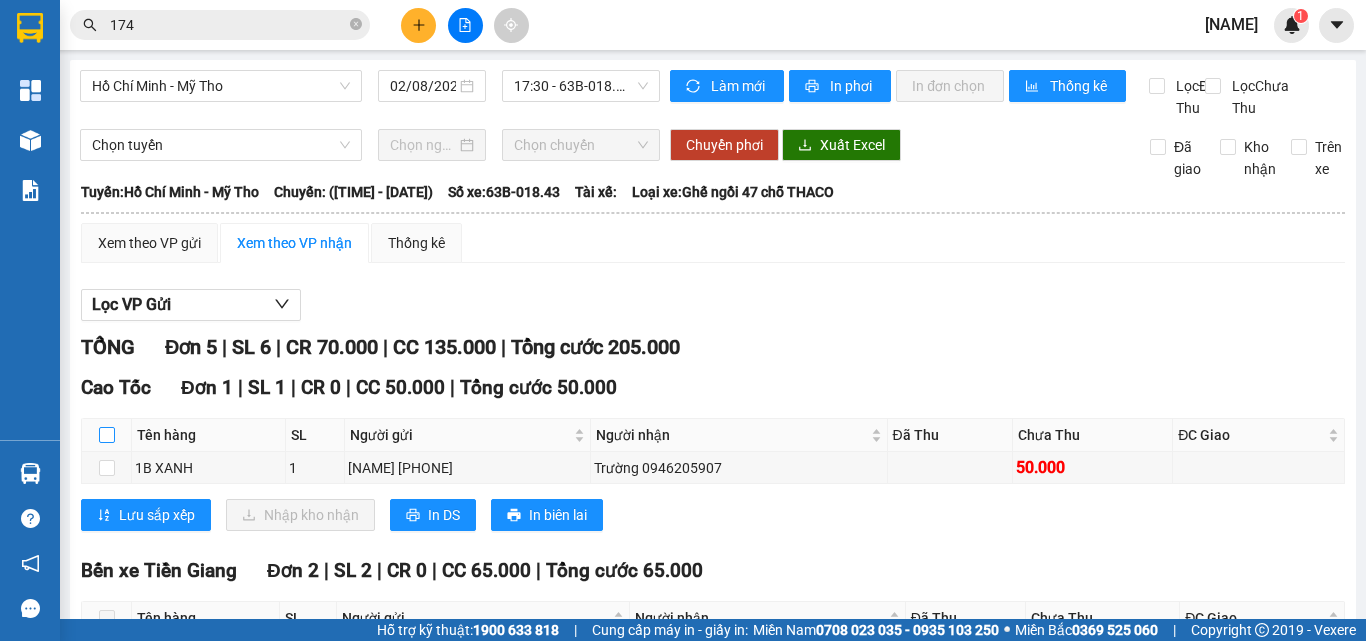 click at bounding box center [107, 435] 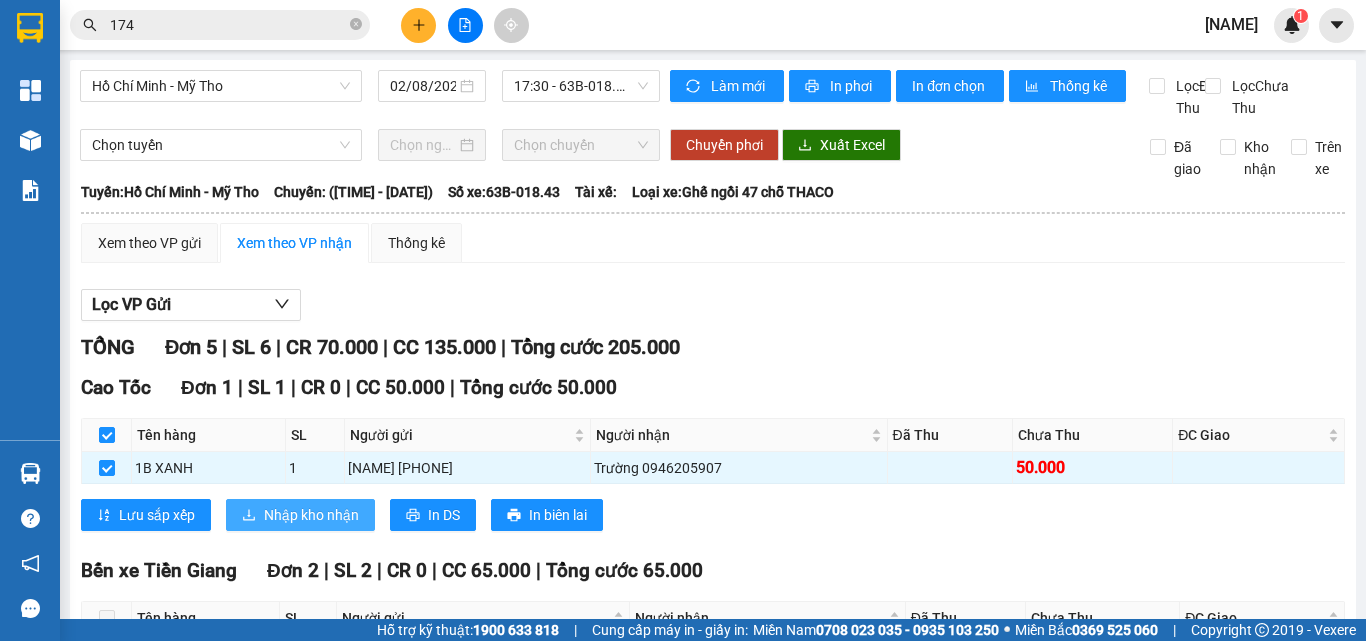 click on "Nhập kho nhận" at bounding box center [311, 515] 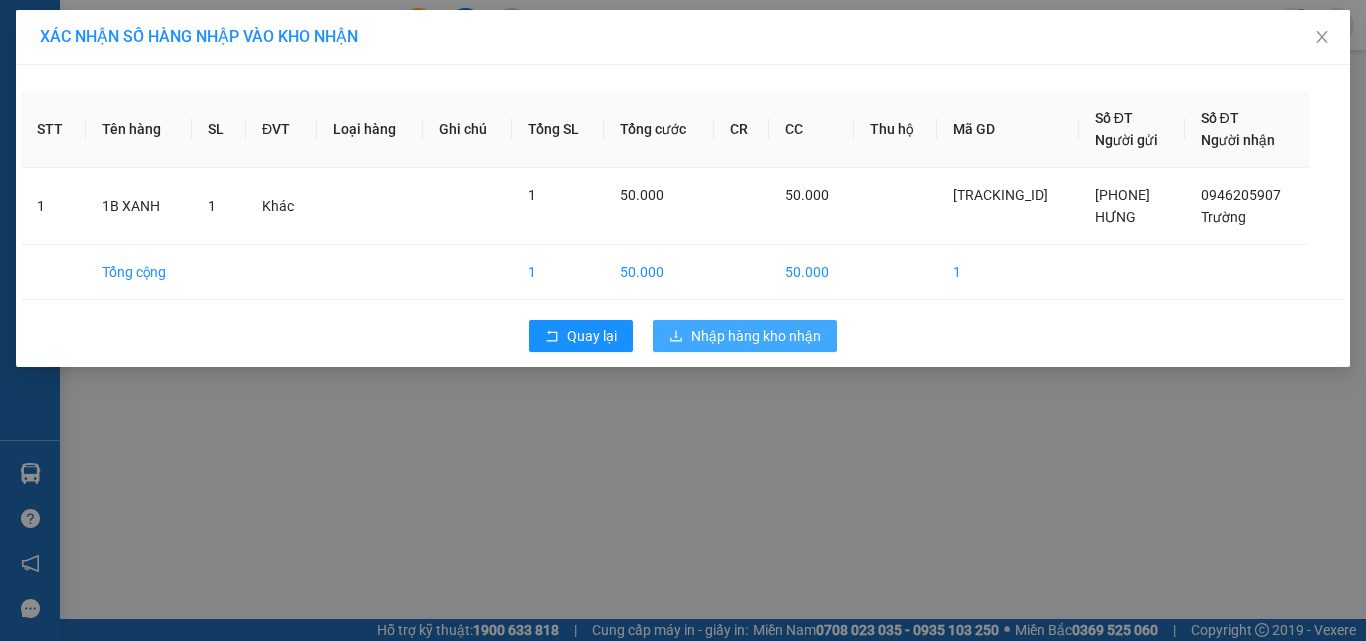 click on "Nhập hàng kho nhận" at bounding box center [745, 336] 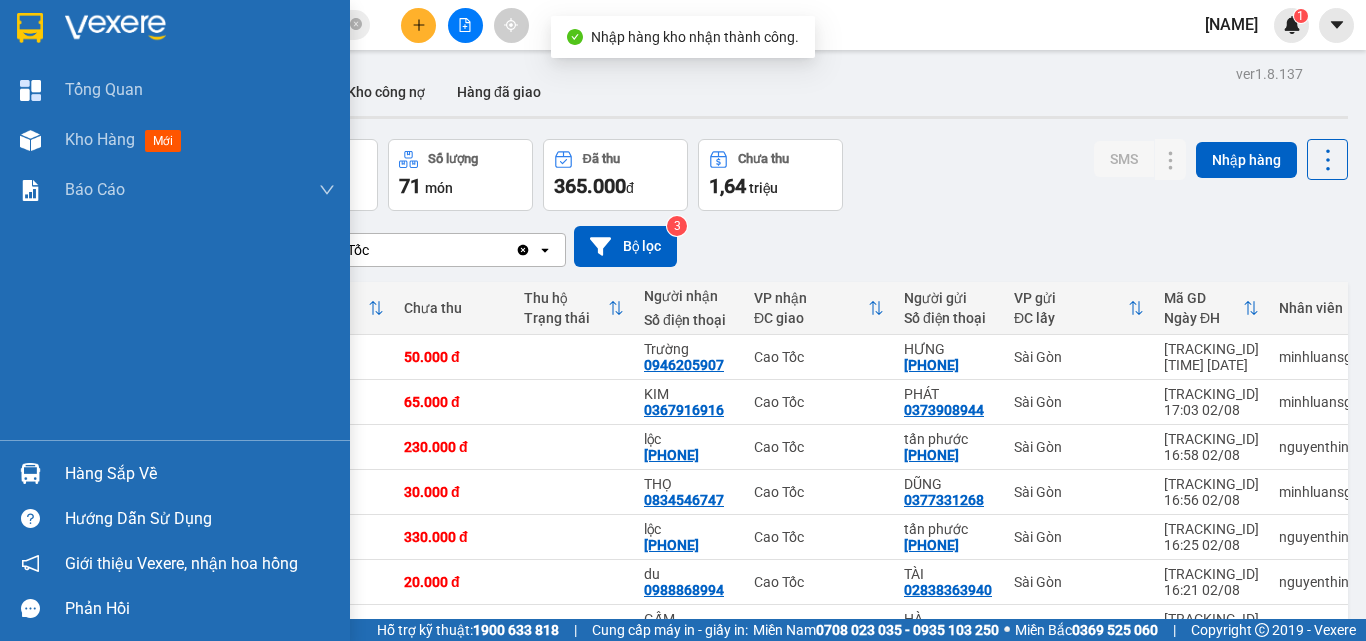click on "Hàng sắp về" at bounding box center (175, 473) 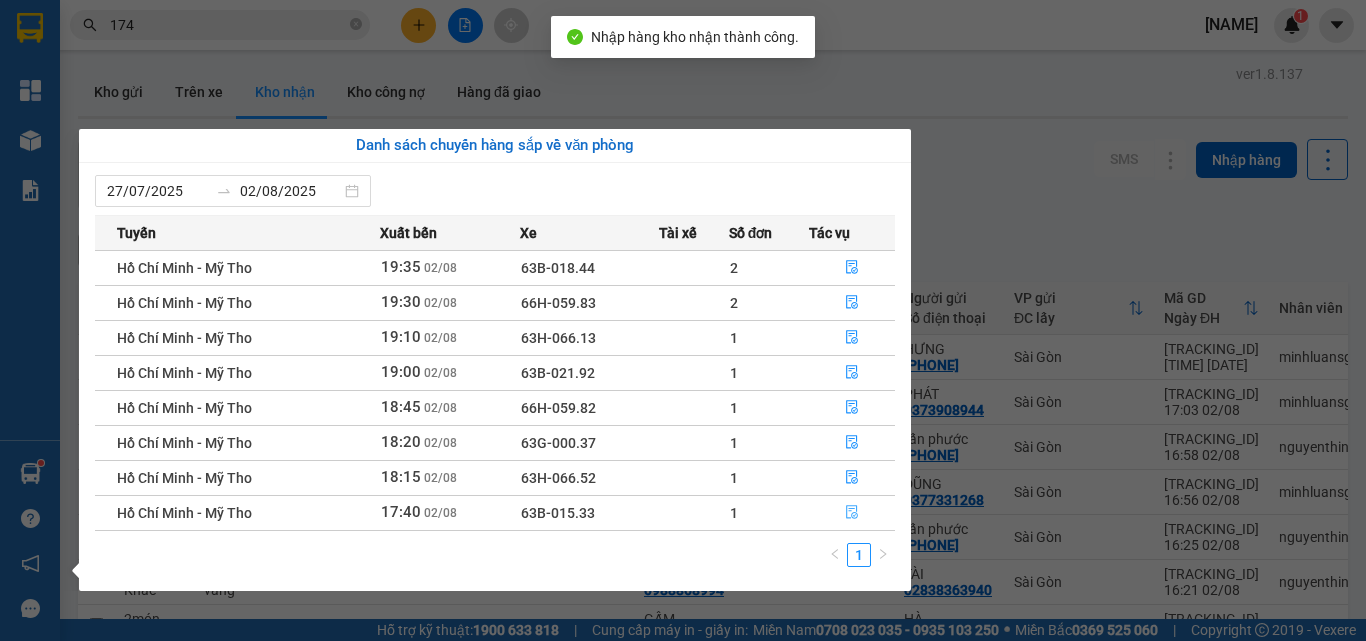click at bounding box center [852, 513] 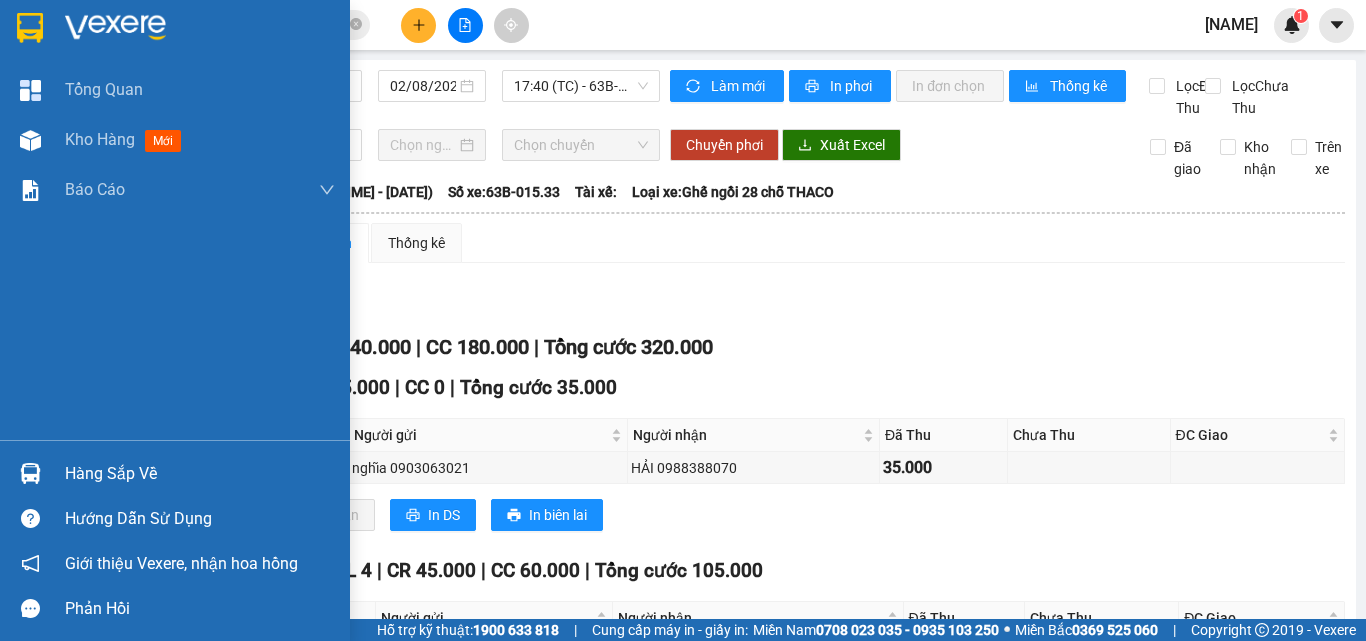 click at bounding box center (30, 473) 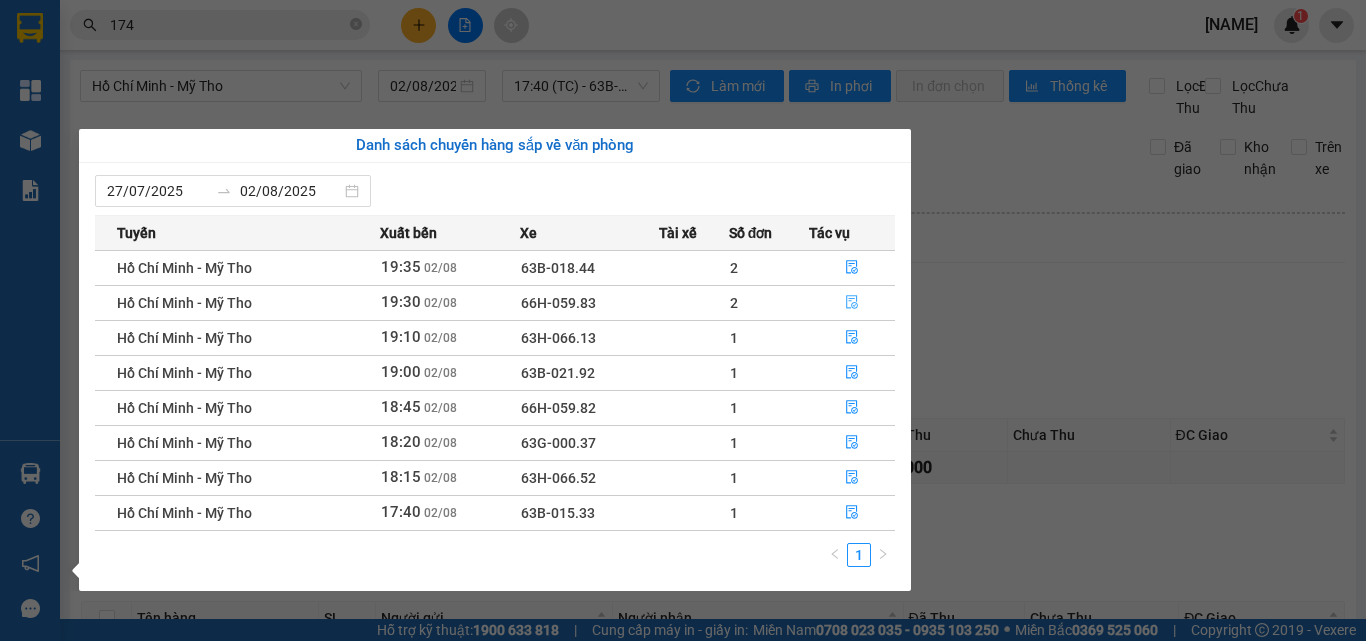 click 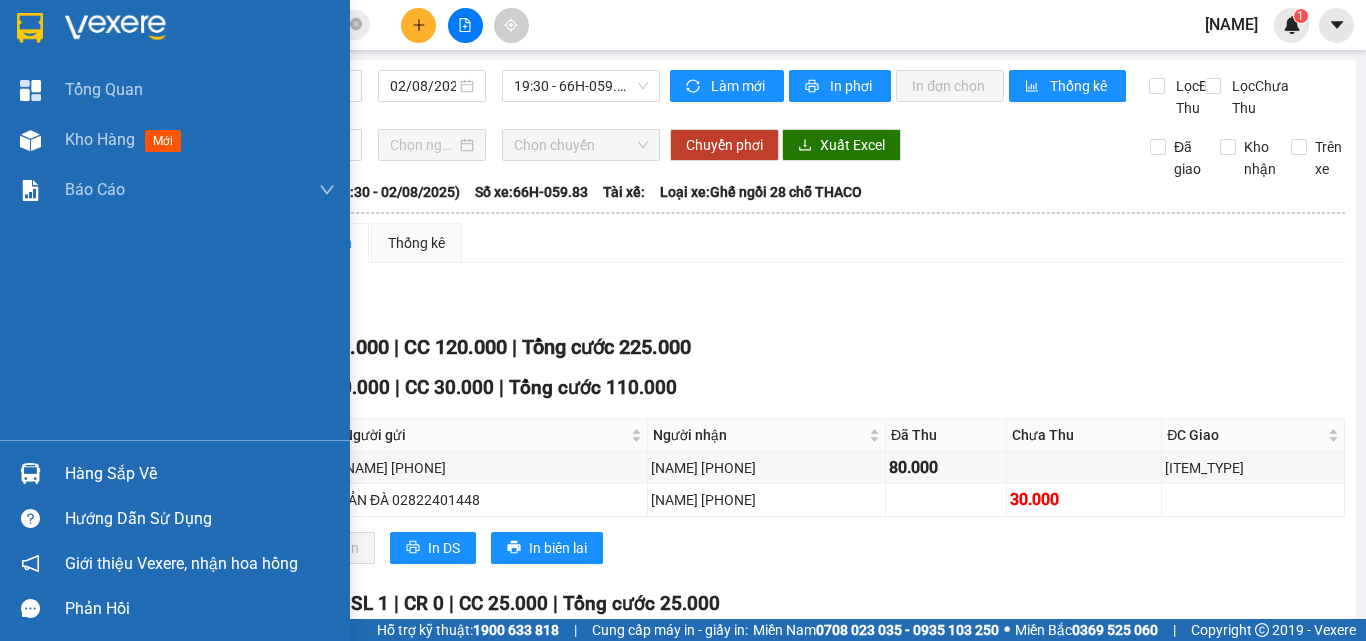 click at bounding box center [30, 473] 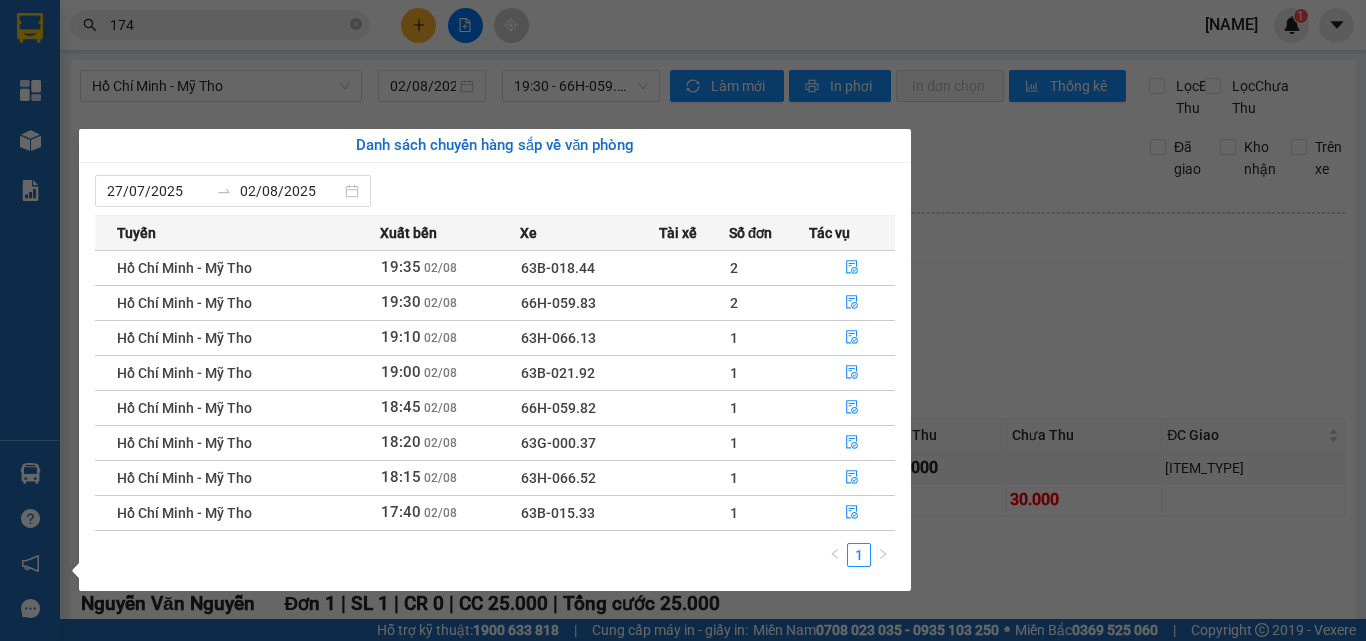 click on "Kết quả tìm kiếm ( 3929 )  Bộ lọc  Mã ĐH Trạng thái Món hàng Thu hộ Tổng cước Chưa cước Nhãn Người gửi VP Gửi Người nhận VP Nhận [TRACKING_ID] [TIME] - [DATE] VP Nhận   63B-014.80 [TIME] - [DATE] 1k đen k vàng SL:  1 30.000 30.000 [PHONE] [NAME]  [CITY] [PHONE] [NAME] Cao Tốc [TRACKING_ID] 174 [TIME] - [DATE] VP Nhận   63B-021.92 [TIME] - [DATE] 2TNP DÀI SL:  2 70.000 [PHONE] [NAME]  [CITY] [PHONE] [NAME] [TRACKING_ID] 174 [TIME] - [DATE] VP Nhận   63E-003.80 [TIME] - [DATE] 1PBI TRẮNG SL:  1 20.000 [PHONE] [NAME] [CITY] [PHONE] [NAME] [TRACKING_ID] 174 [TIME] - [DATE] VP Nhận   63B-021.82 [TIME] - [DATE] 1 TNP SL:  1 30.000 [PHONE] [NAME] [CITY] [PHONE] [NAME] [TRACKING_ID] 174 [TIME] - [DATE] VP Nhận   63F-002.55 [TIME] - [DATE] 2K TNP SL:  2 60.000 [PHONE] 174 [NAME] [CITY] [PHONE] [NAME] Cao Tốc CGTLT1107250048 [TIME] - [DATE] VP Nhận   63F-002.55 1T MUST SL:" at bounding box center (683, 320) 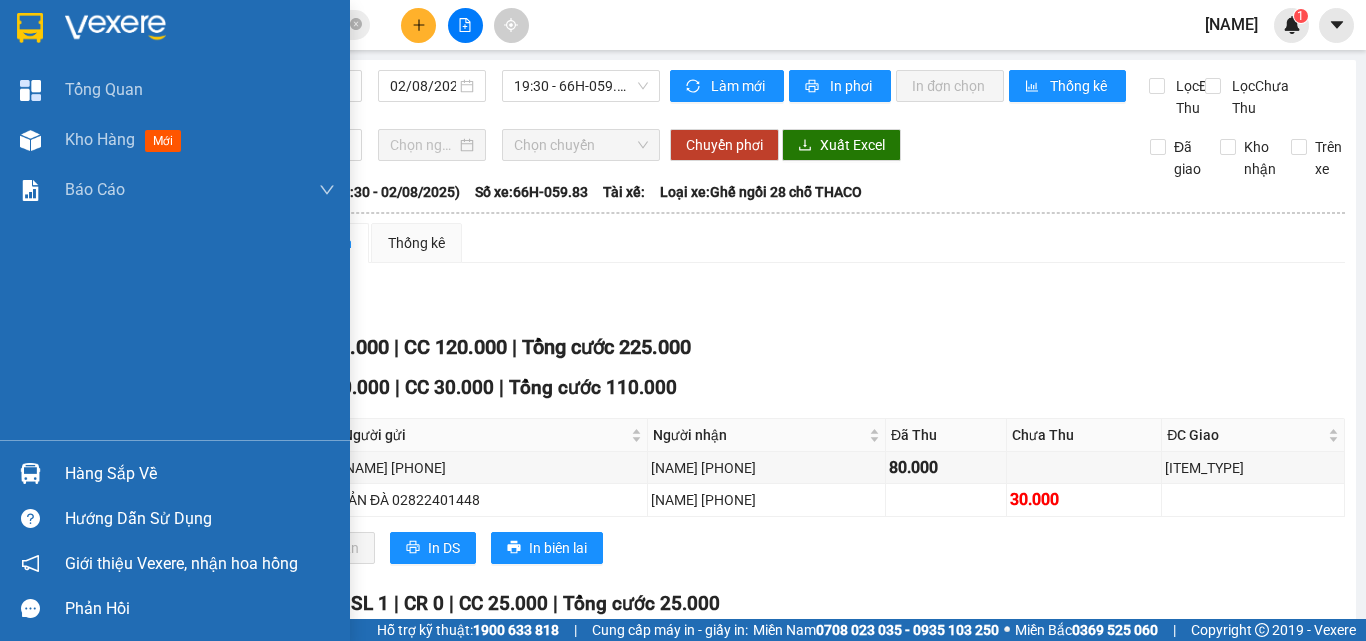 click at bounding box center [30, 473] 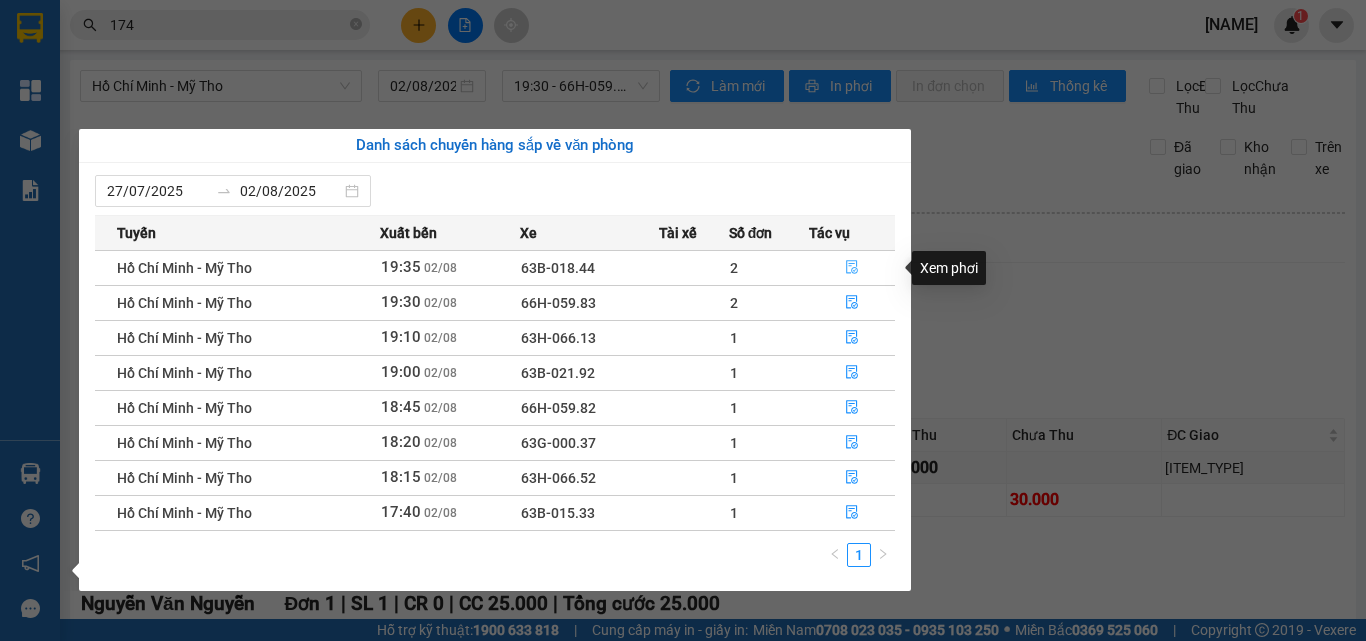click 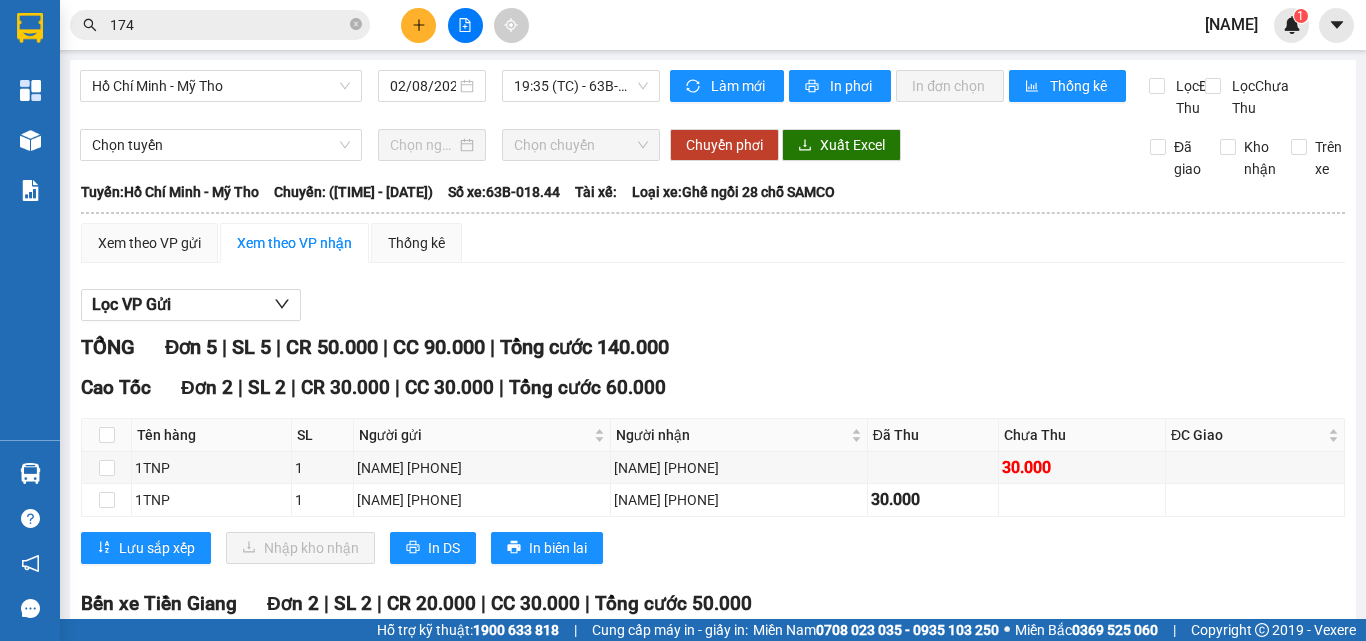 click at bounding box center (30, 473) 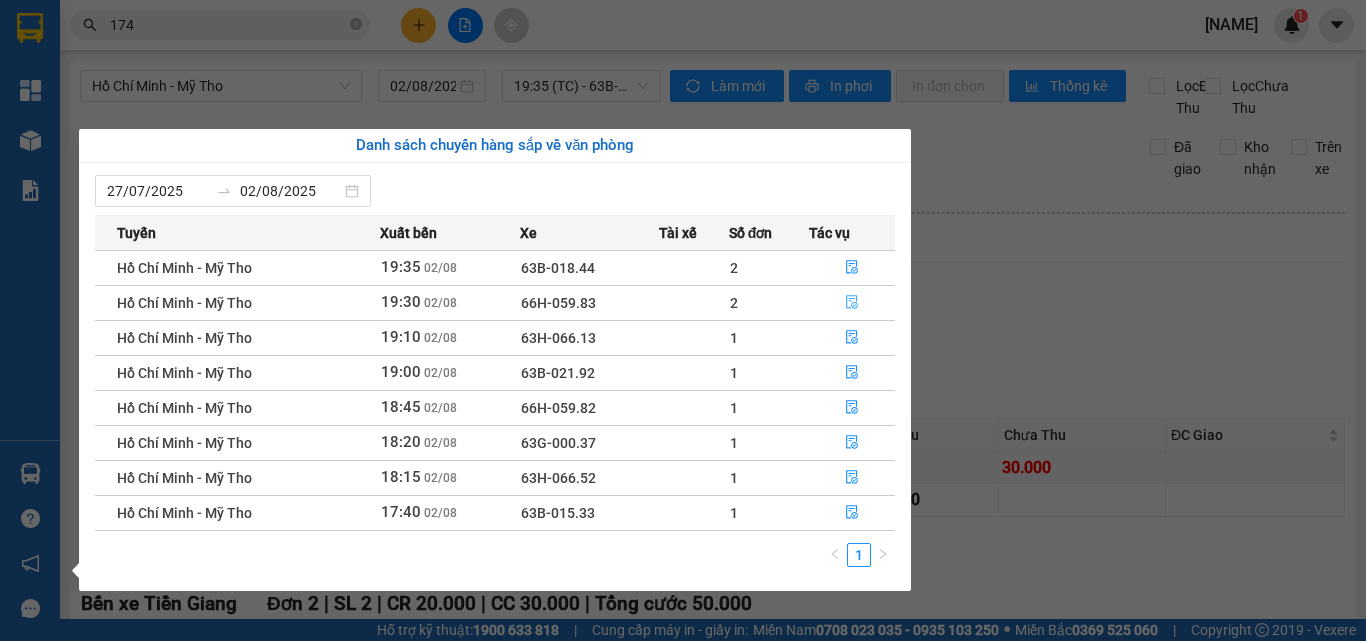 click at bounding box center (852, 303) 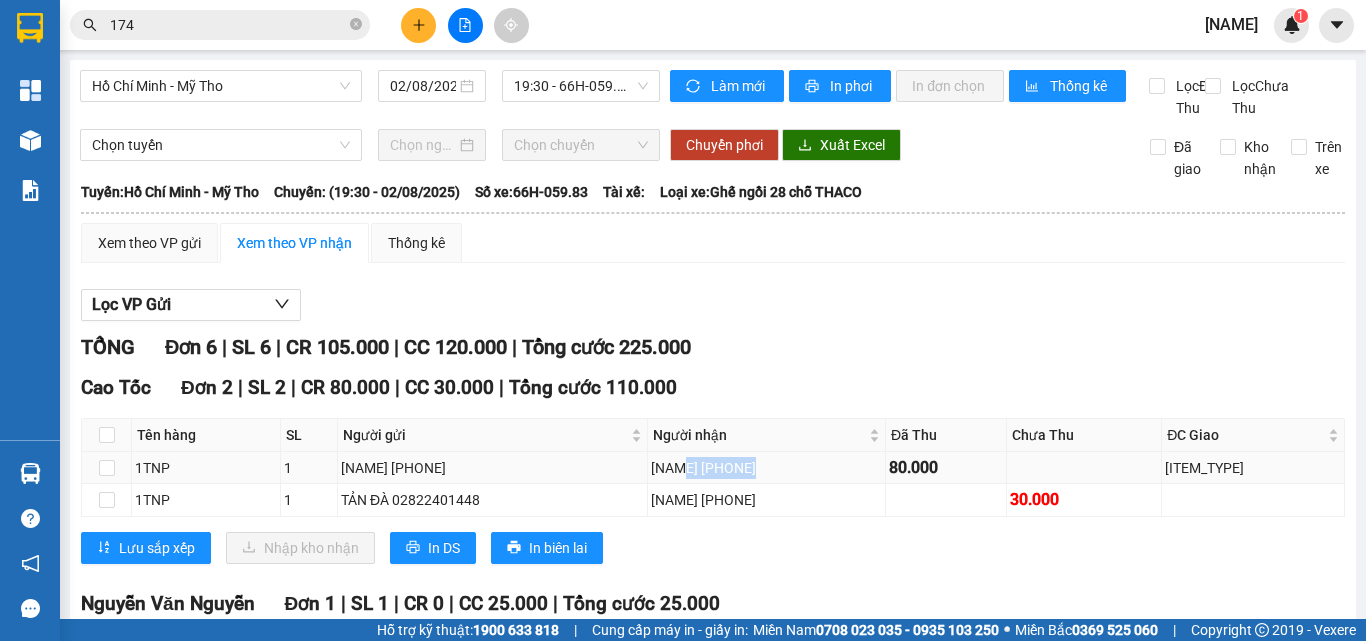drag, startPoint x: 629, startPoint y: 490, endPoint x: 702, endPoint y: 488, distance: 73.02739 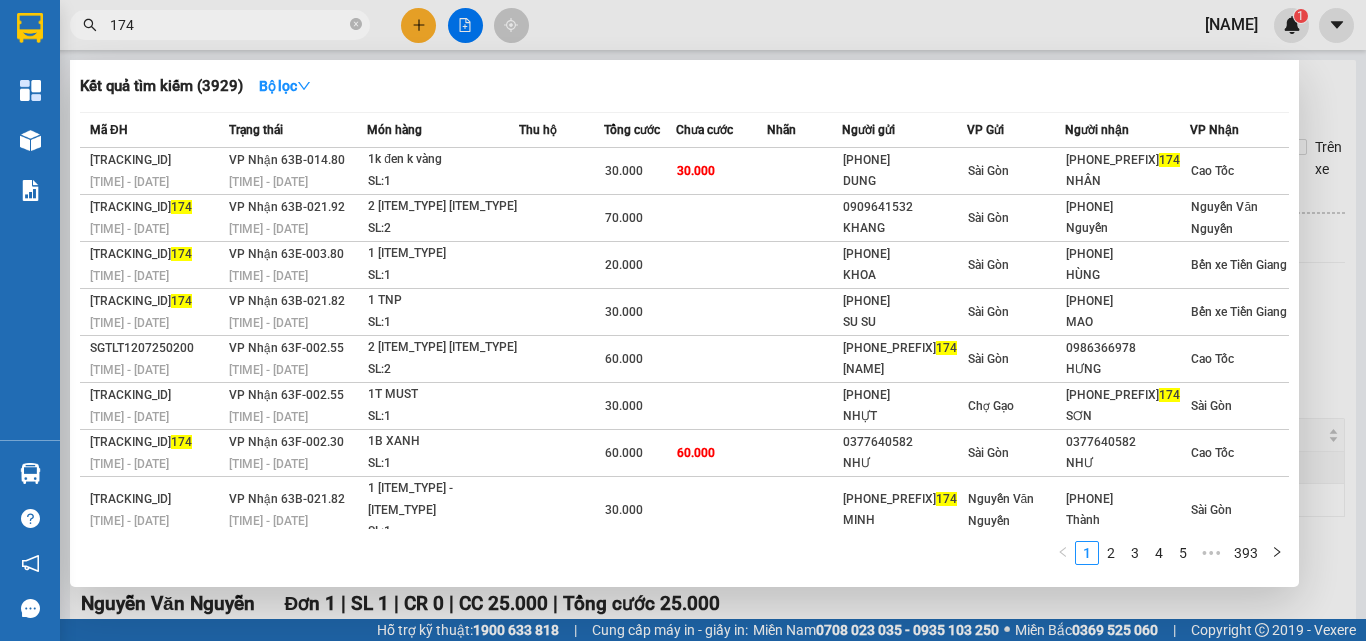 click on "174" at bounding box center (228, 25) 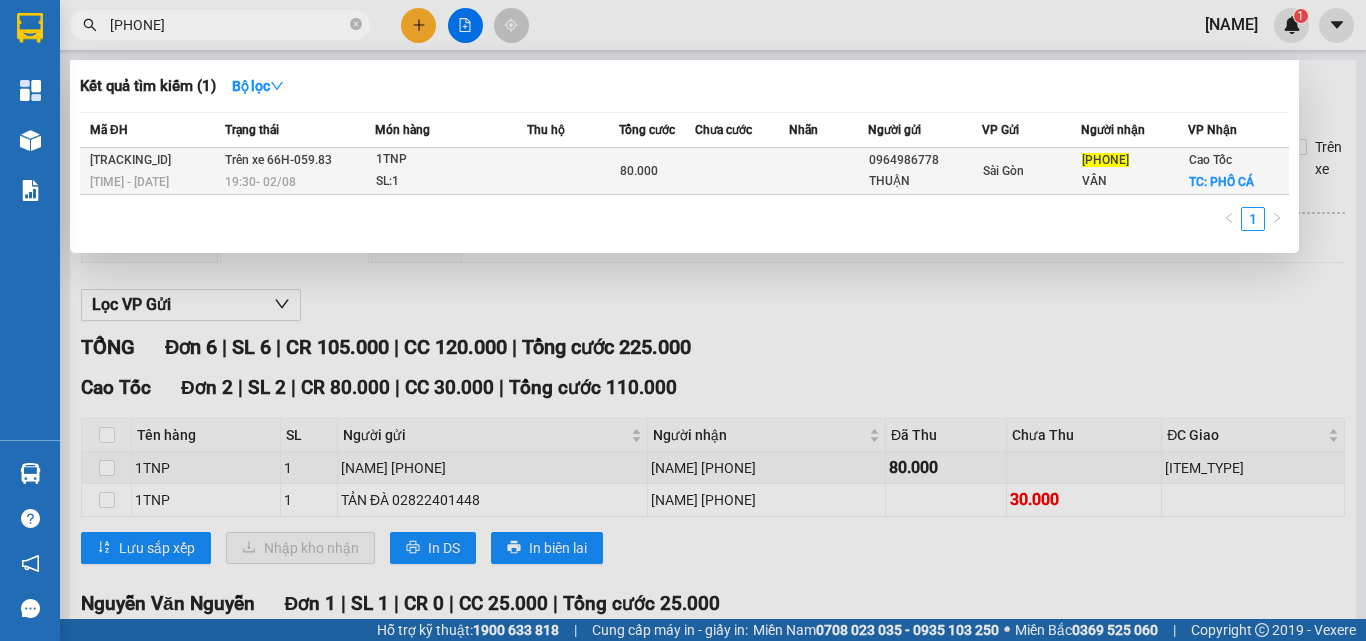 type on "[PHONE]" 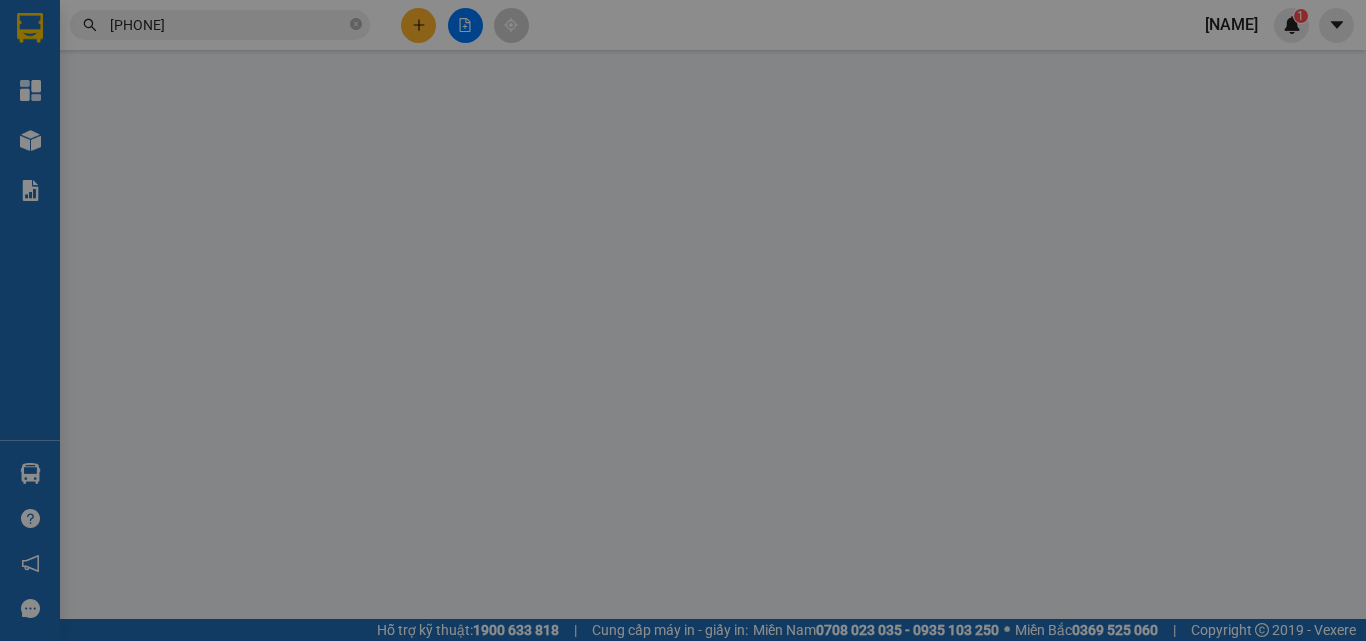 type on "0964986778" 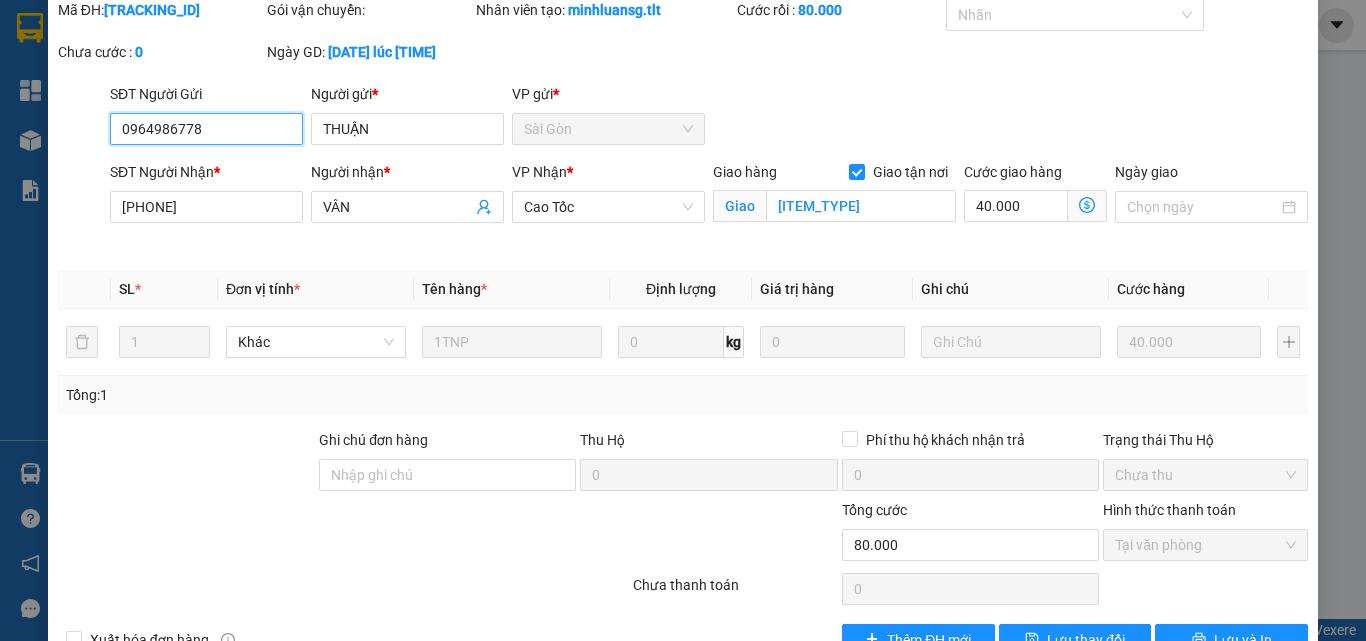 scroll, scrollTop: 0, scrollLeft: 0, axis: both 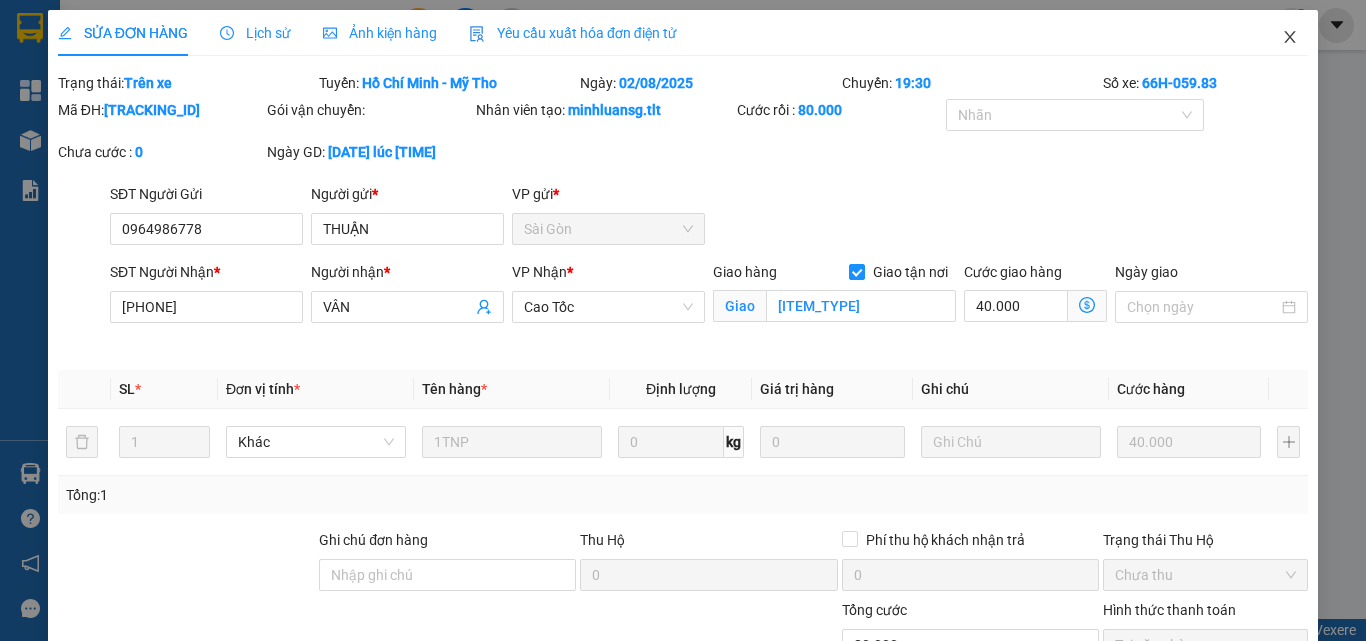 click at bounding box center (1290, 38) 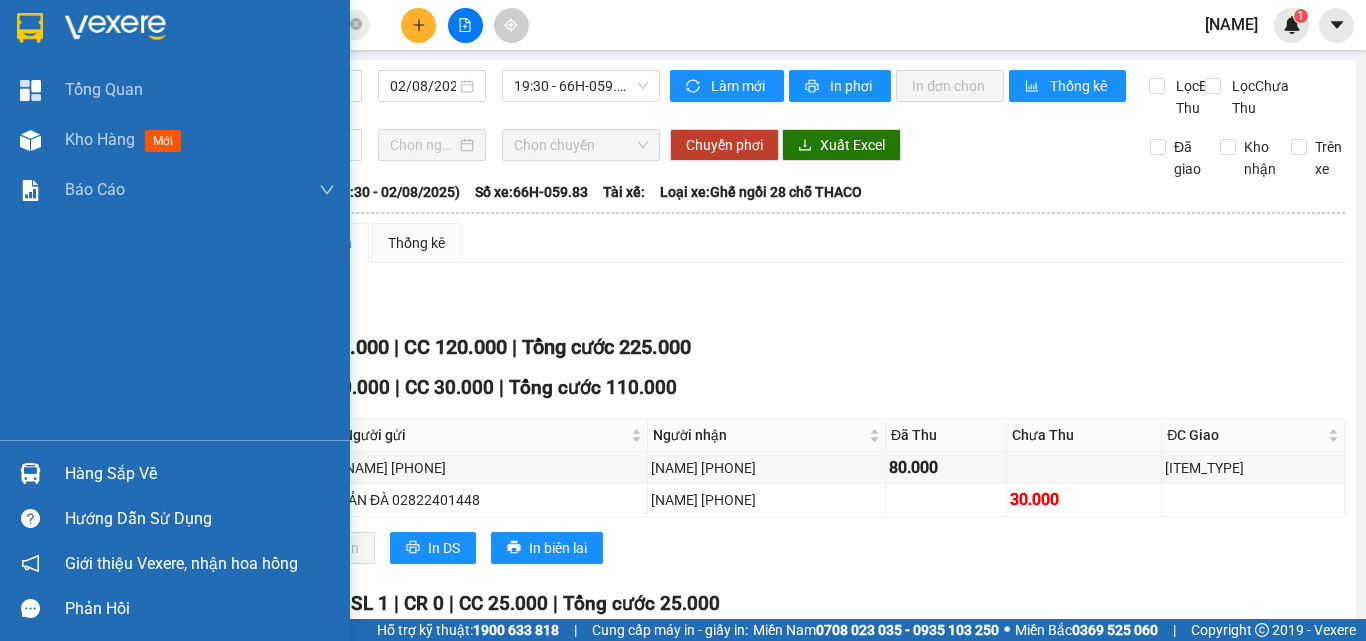 click at bounding box center [30, 28] 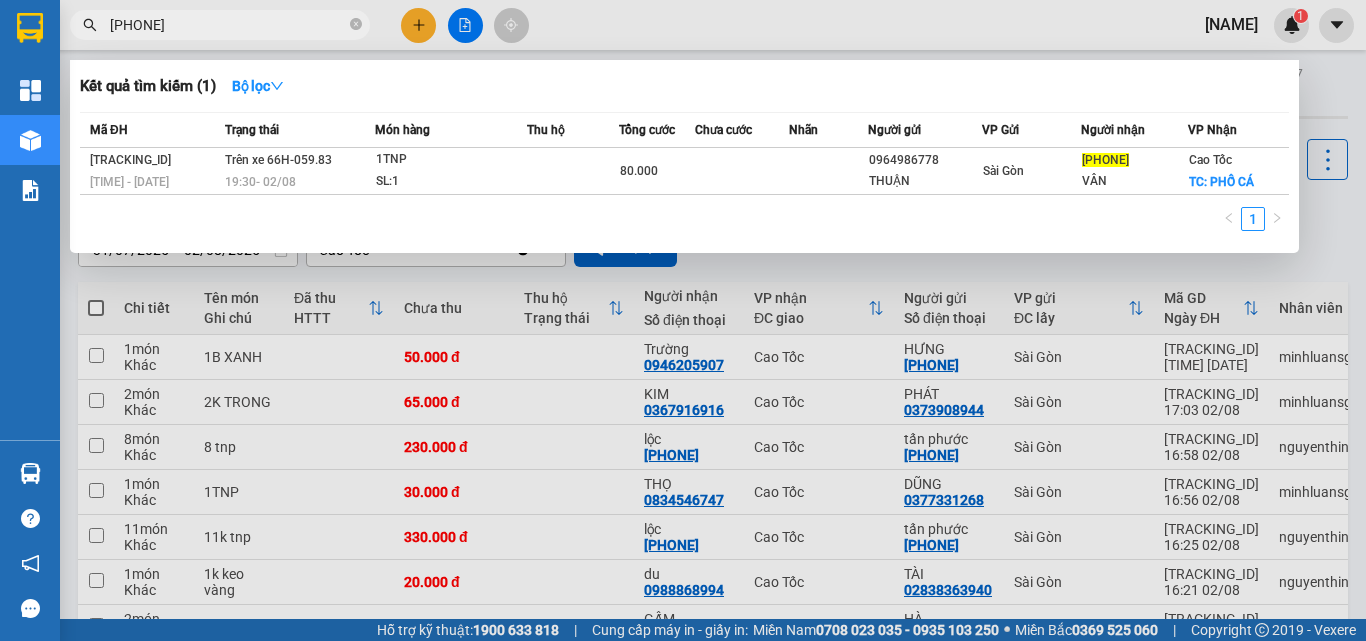 click on "[PHONE]" at bounding box center (228, 25) 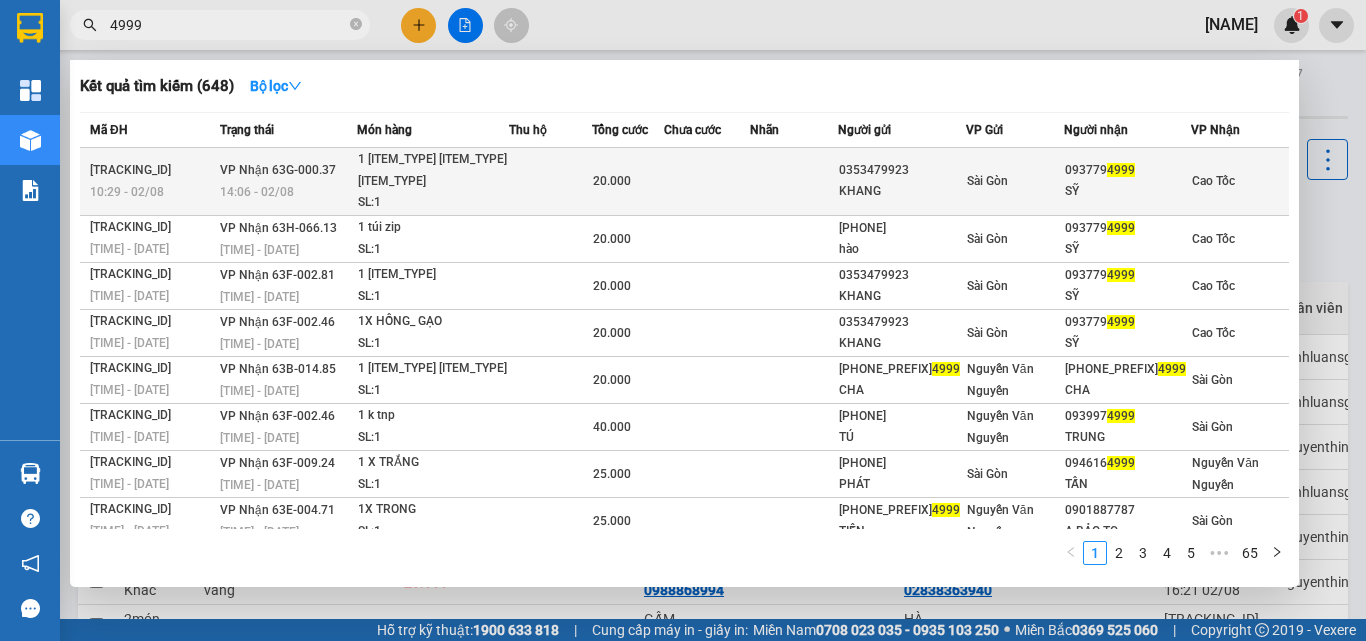 type on "4999" 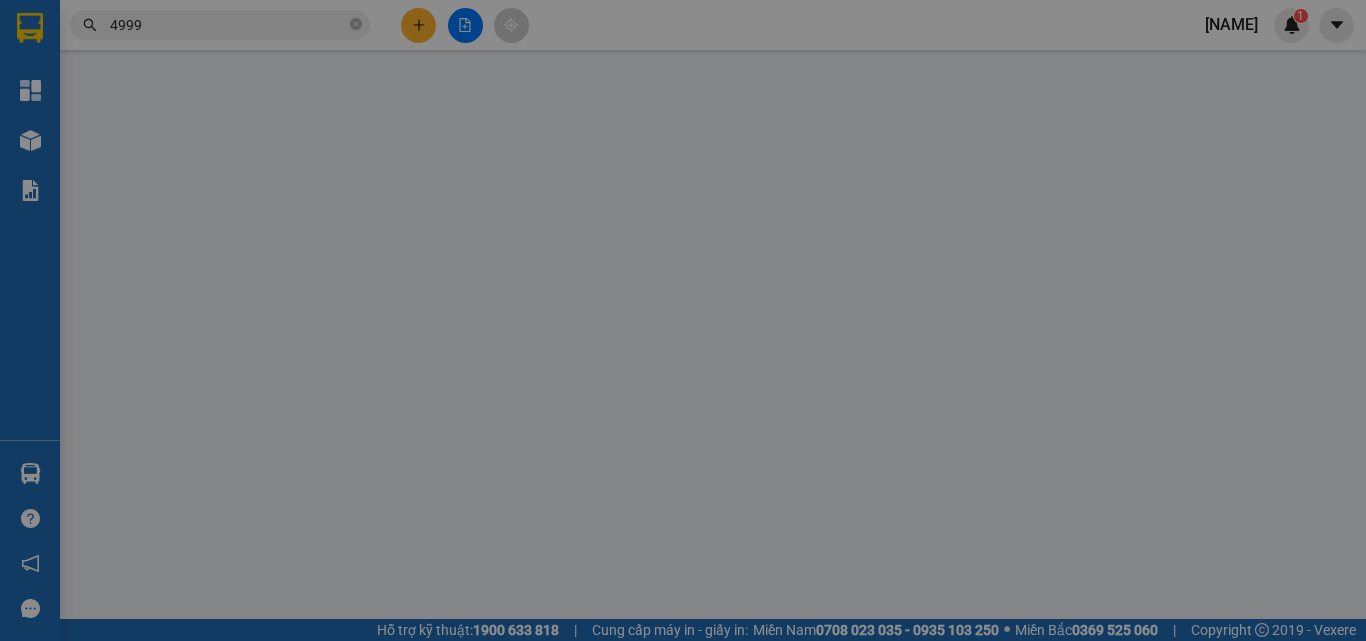 type on "0353479923" 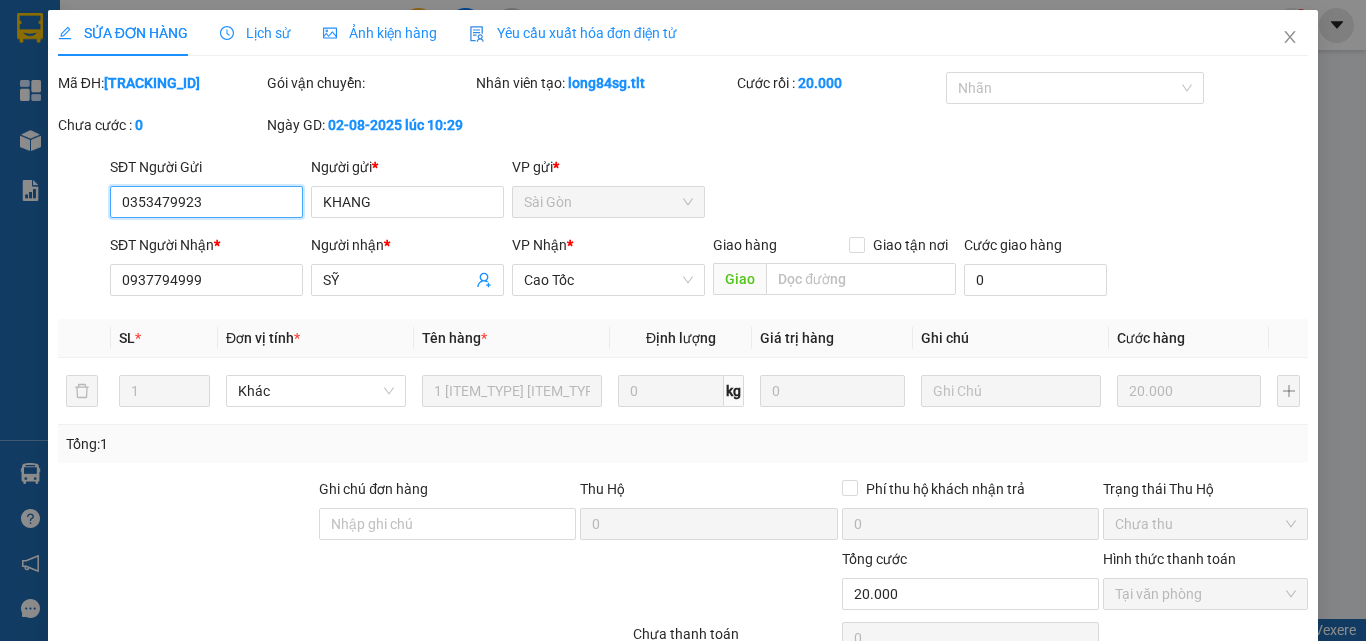scroll, scrollTop: 96, scrollLeft: 0, axis: vertical 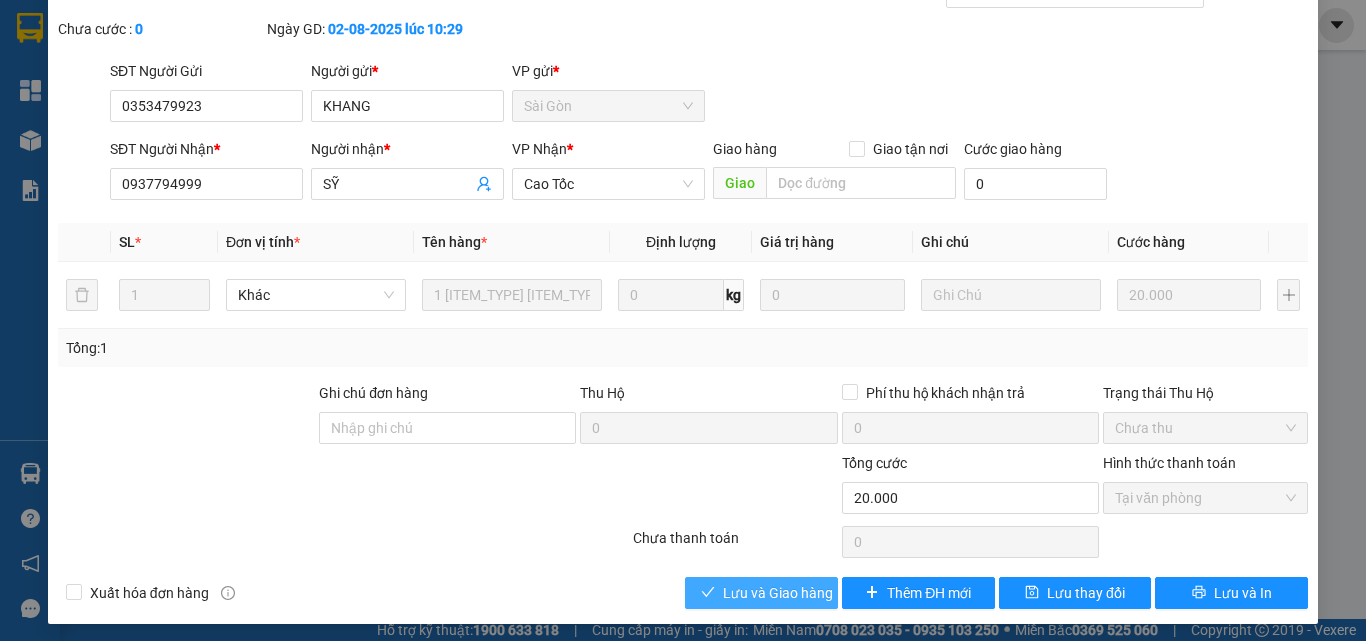 click on "Lưu và Giao hàng" at bounding box center [778, 593] 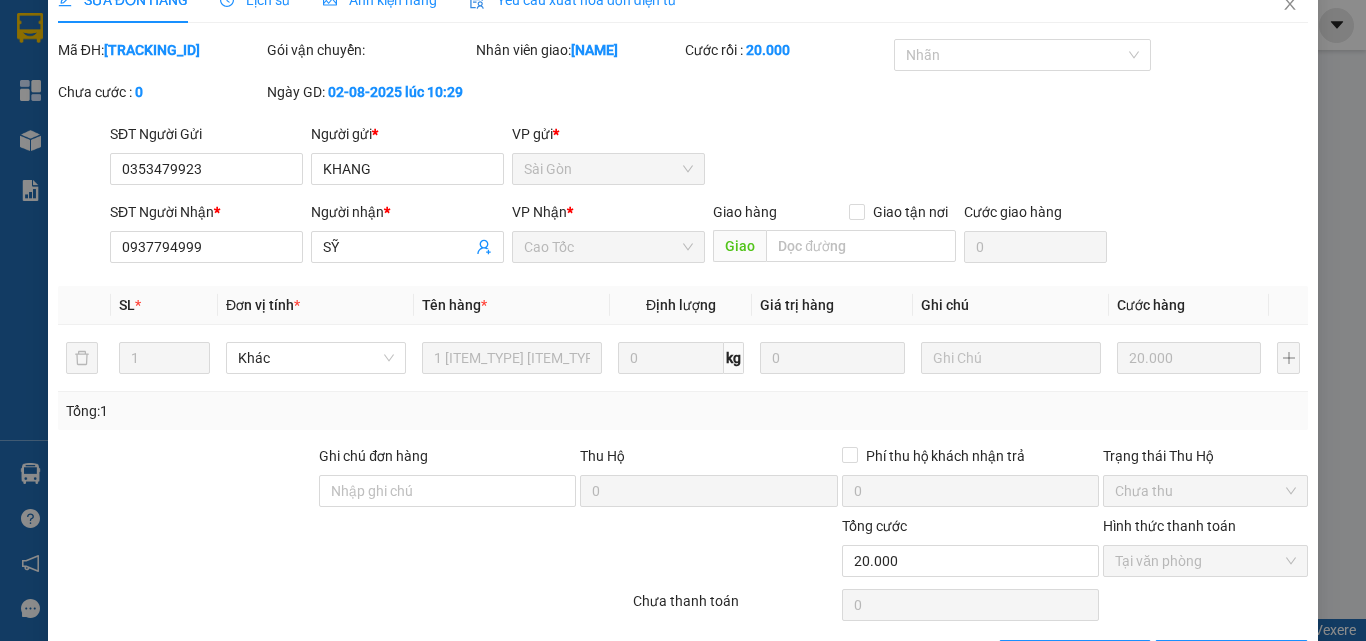 scroll, scrollTop: 0, scrollLeft: 0, axis: both 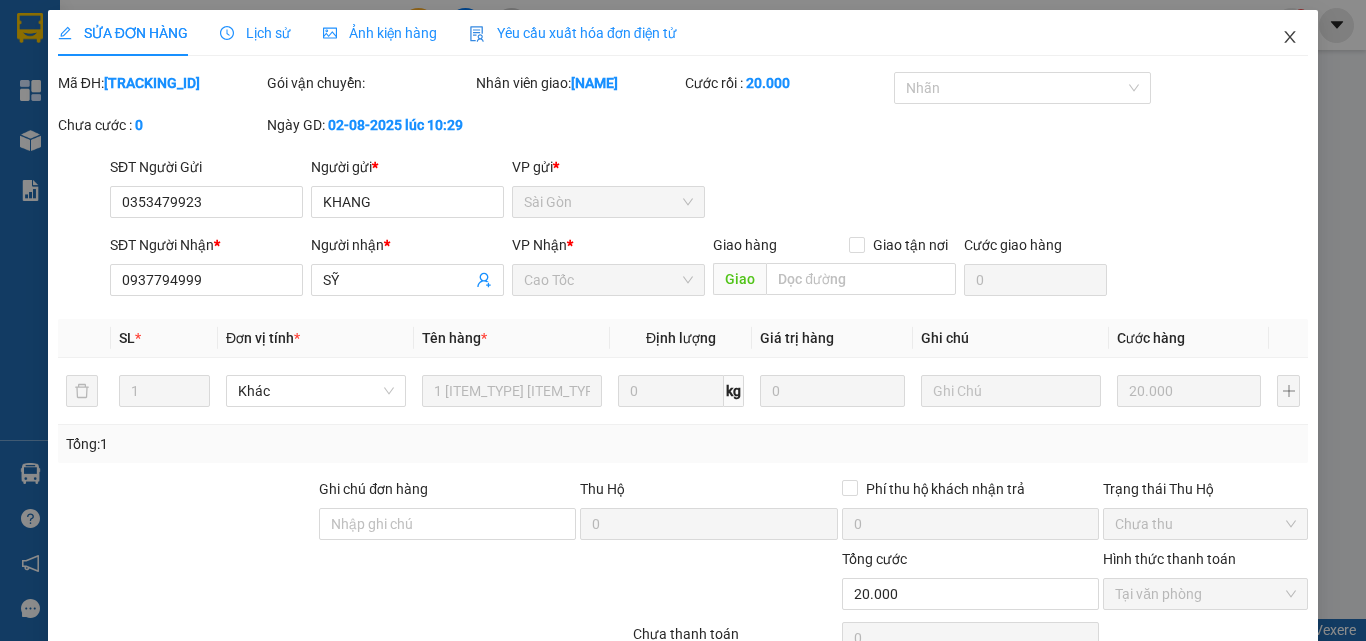 click at bounding box center (1290, 38) 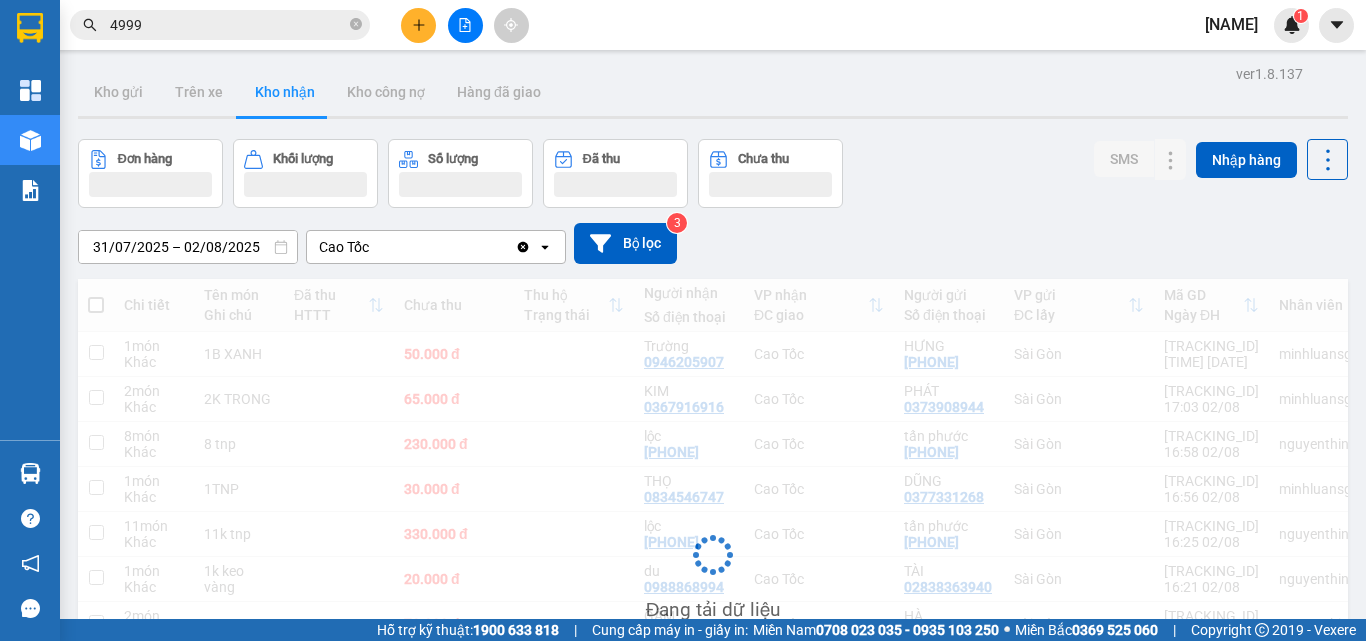 click on "4999" at bounding box center (228, 25) 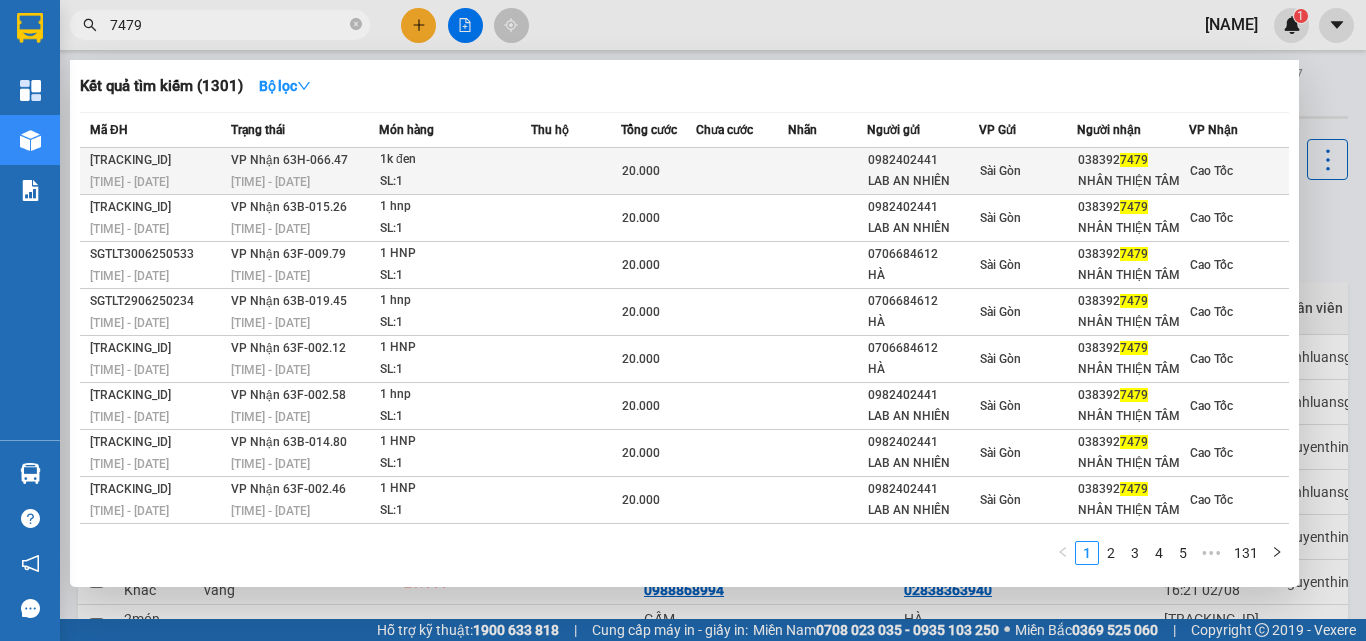 type on "7479" 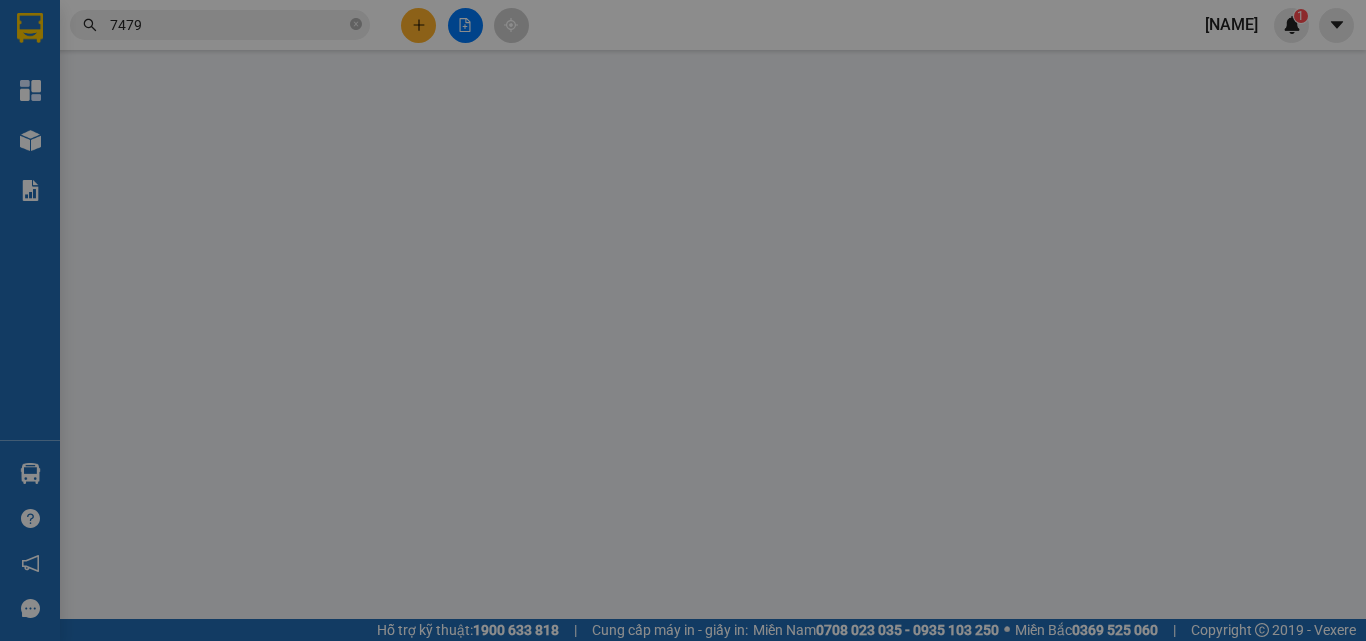 type on "0982402441" 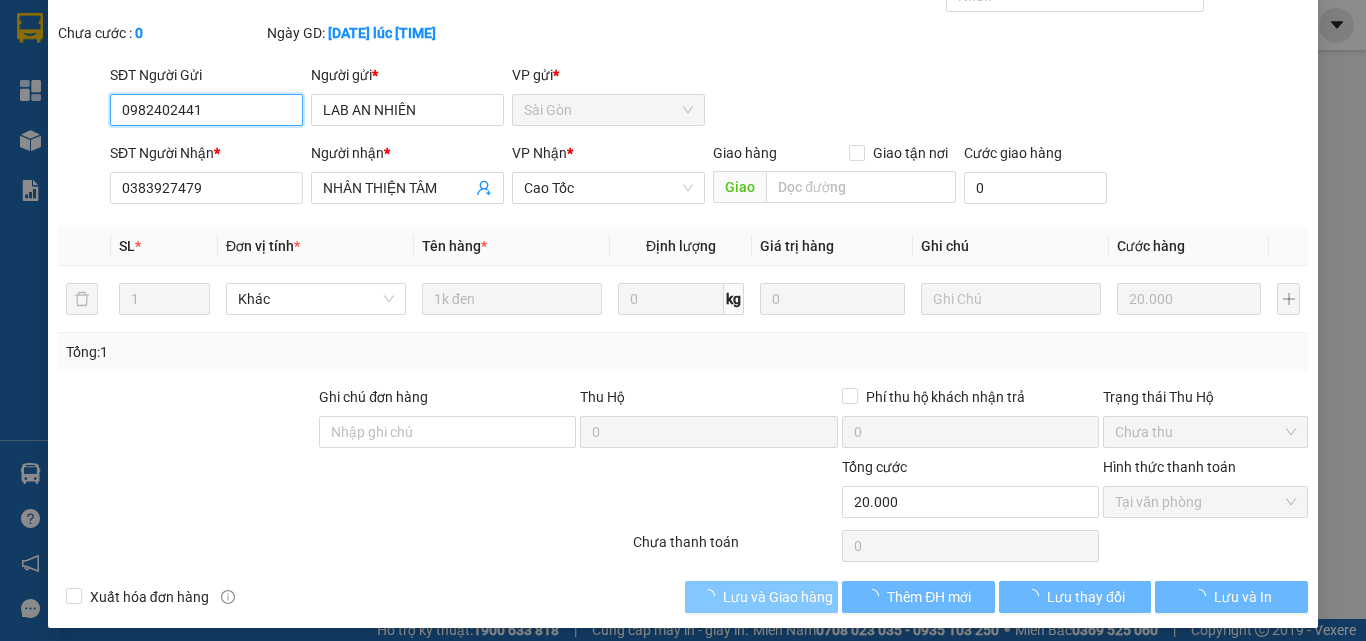 scroll, scrollTop: 93, scrollLeft: 0, axis: vertical 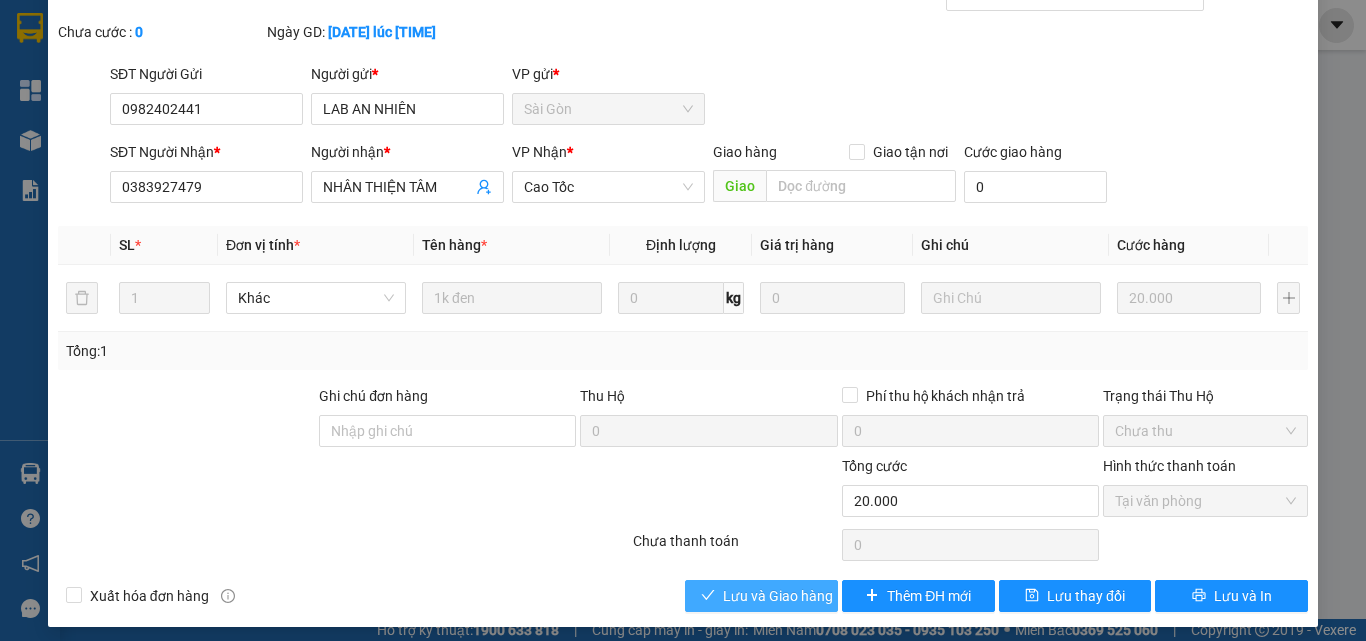 click on "Lưu và Giao hàng" at bounding box center [778, 596] 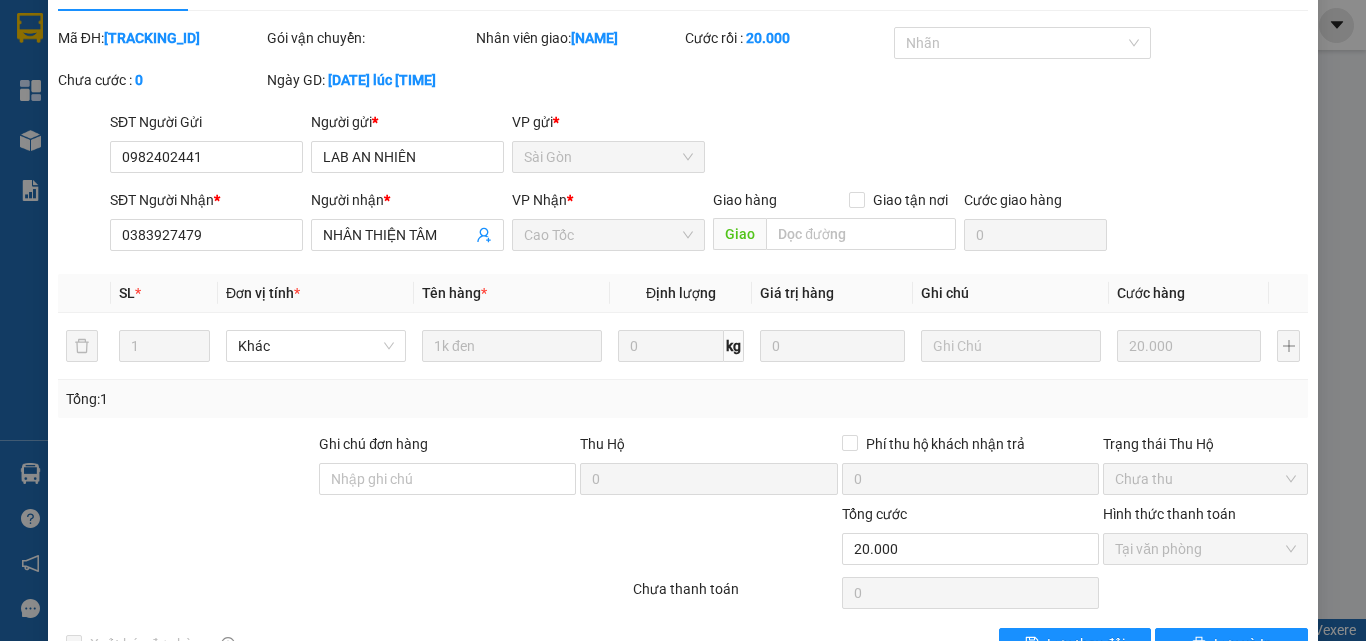 scroll, scrollTop: 0, scrollLeft: 0, axis: both 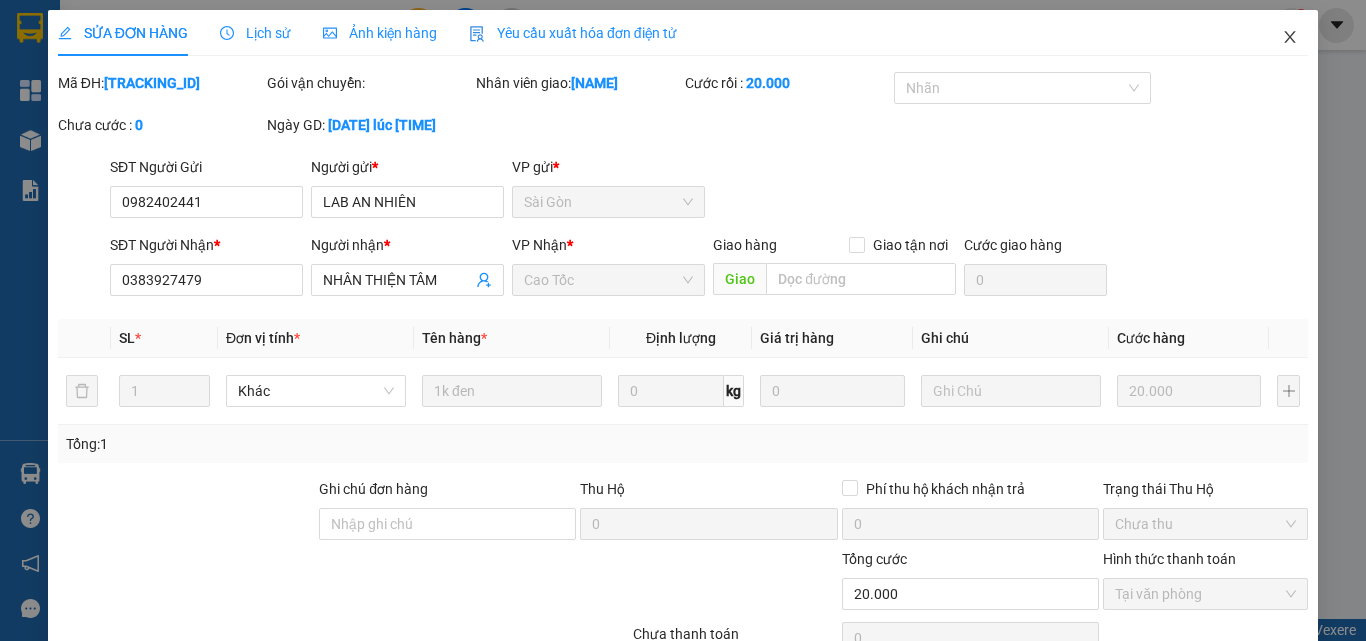 click at bounding box center [1290, 38] 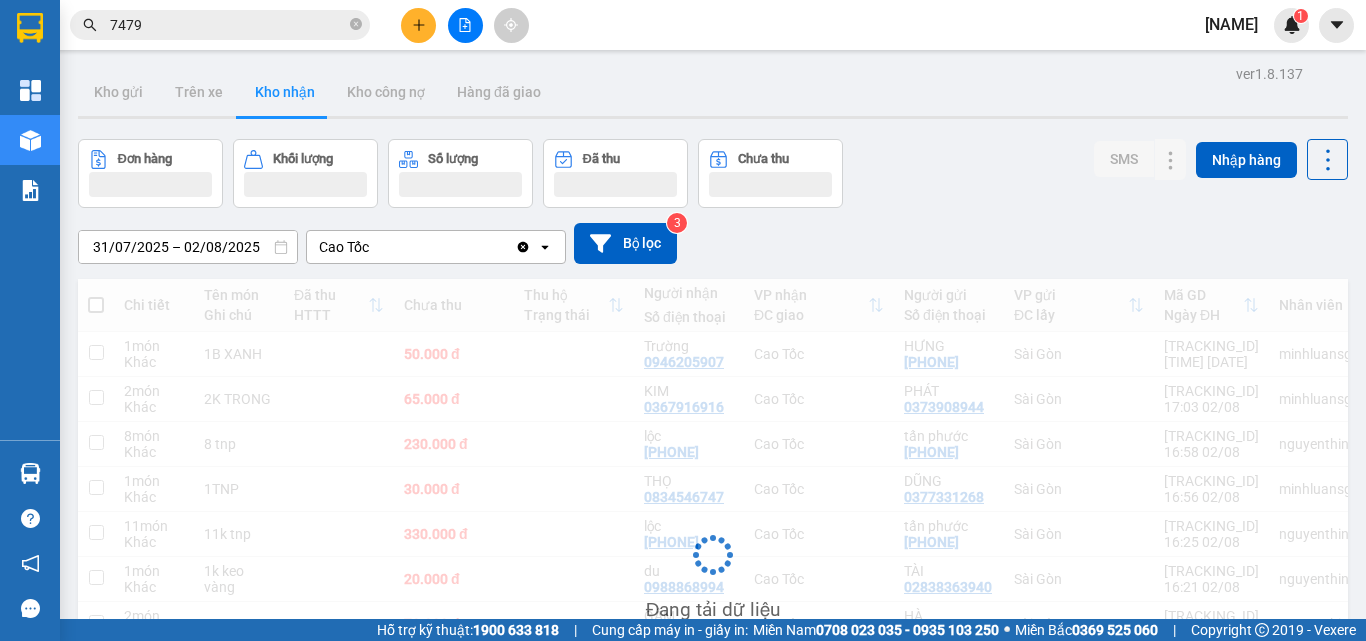 click on "7479" at bounding box center [228, 25] 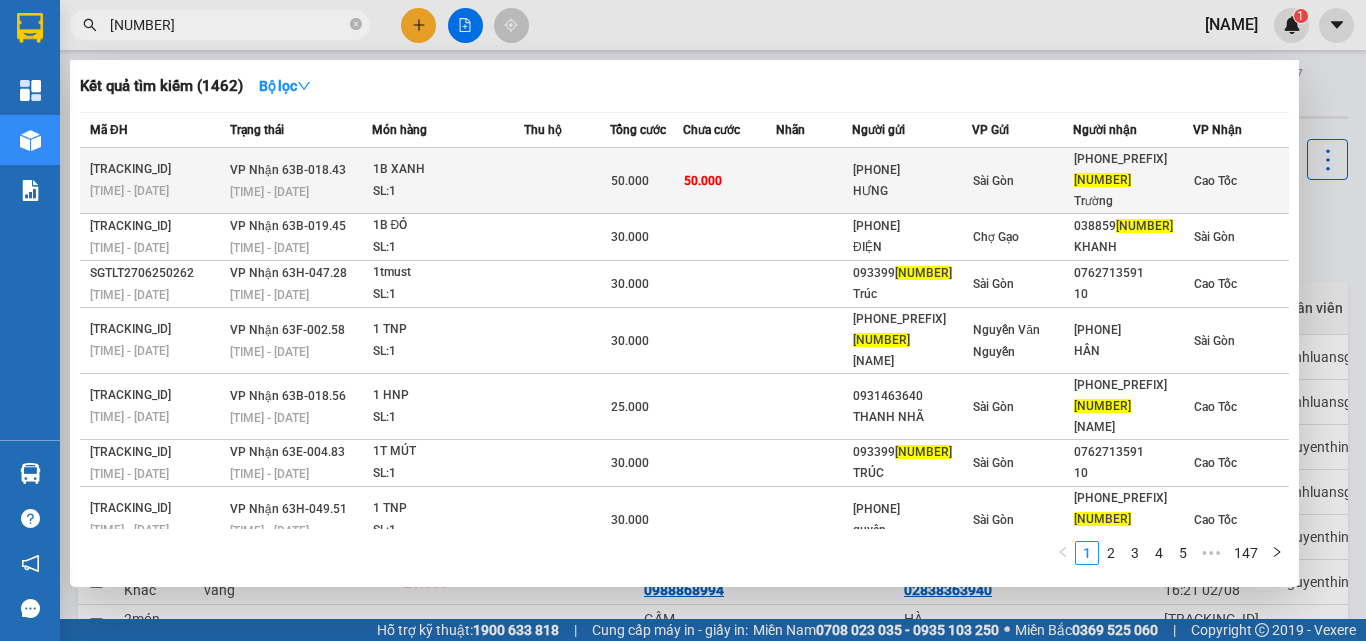 type on "[NUMBER]" 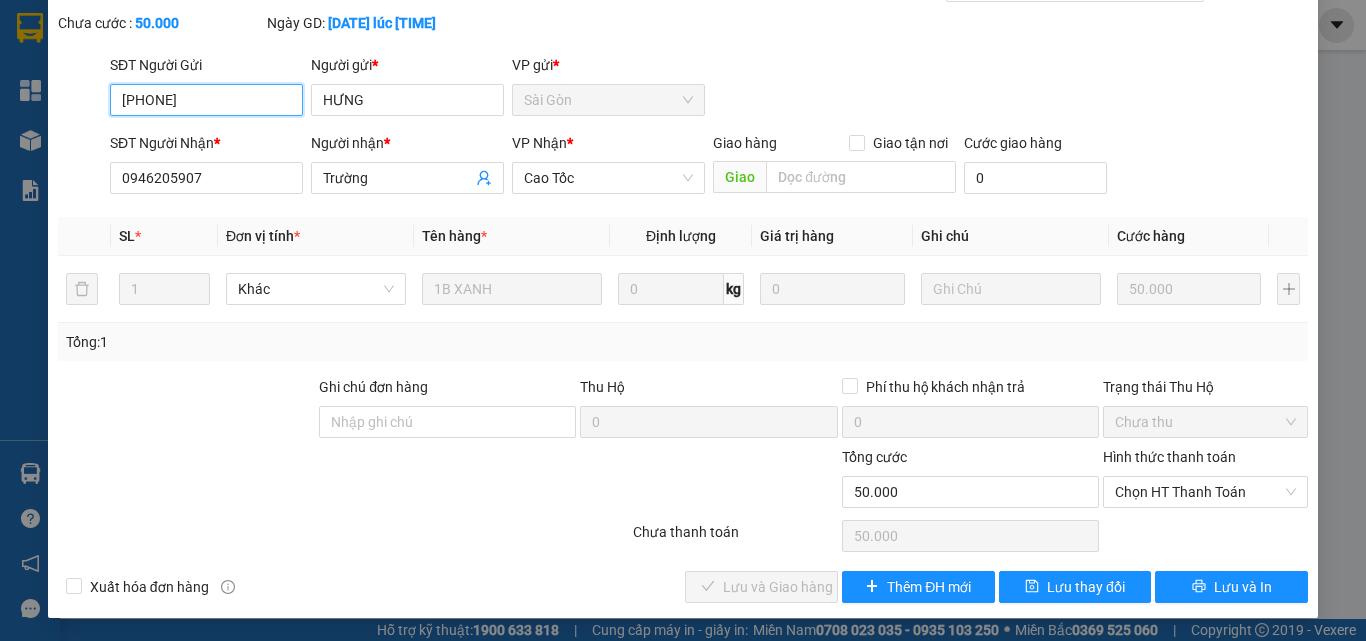 scroll, scrollTop: 103, scrollLeft: 0, axis: vertical 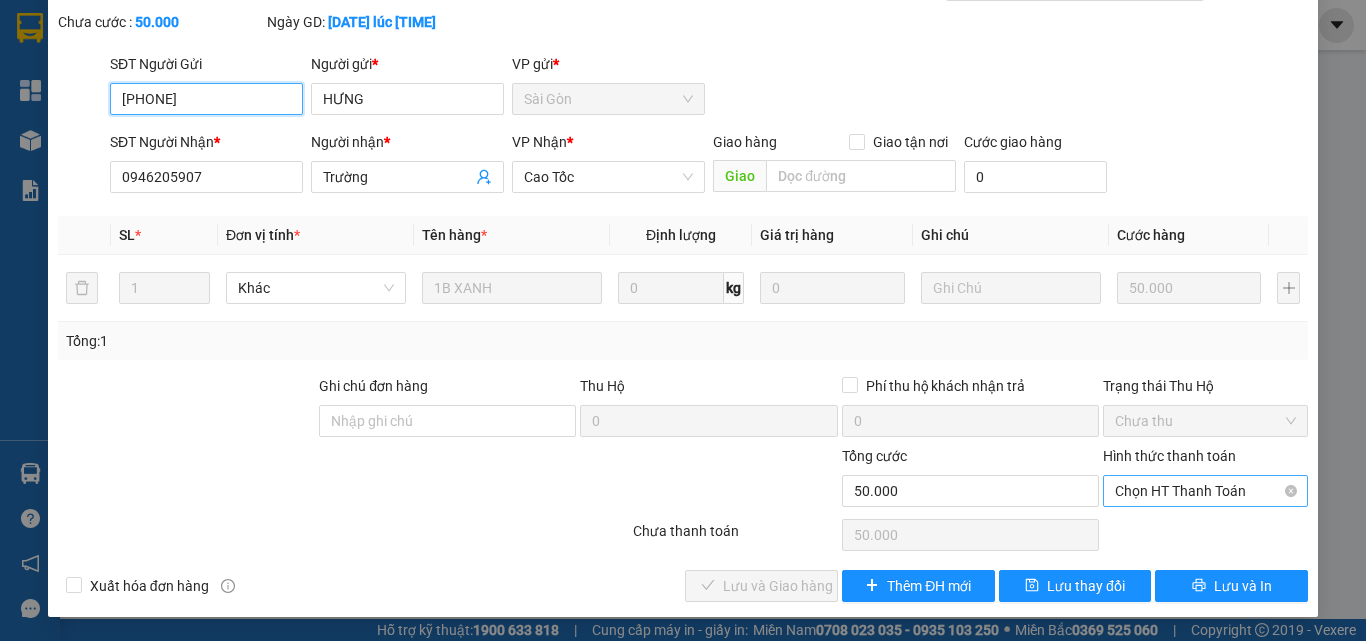 click on "Chọn HT Thanh Toán" at bounding box center (1205, 491) 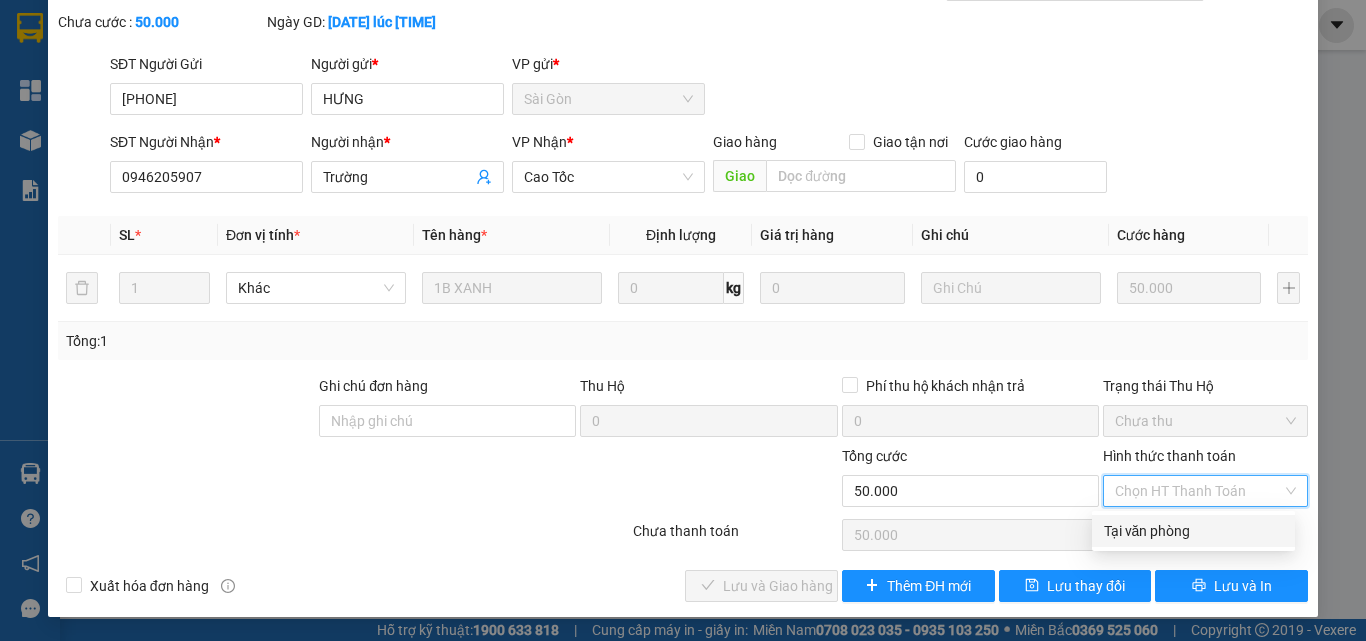 click on "Tại văn phòng" at bounding box center (1193, 531) 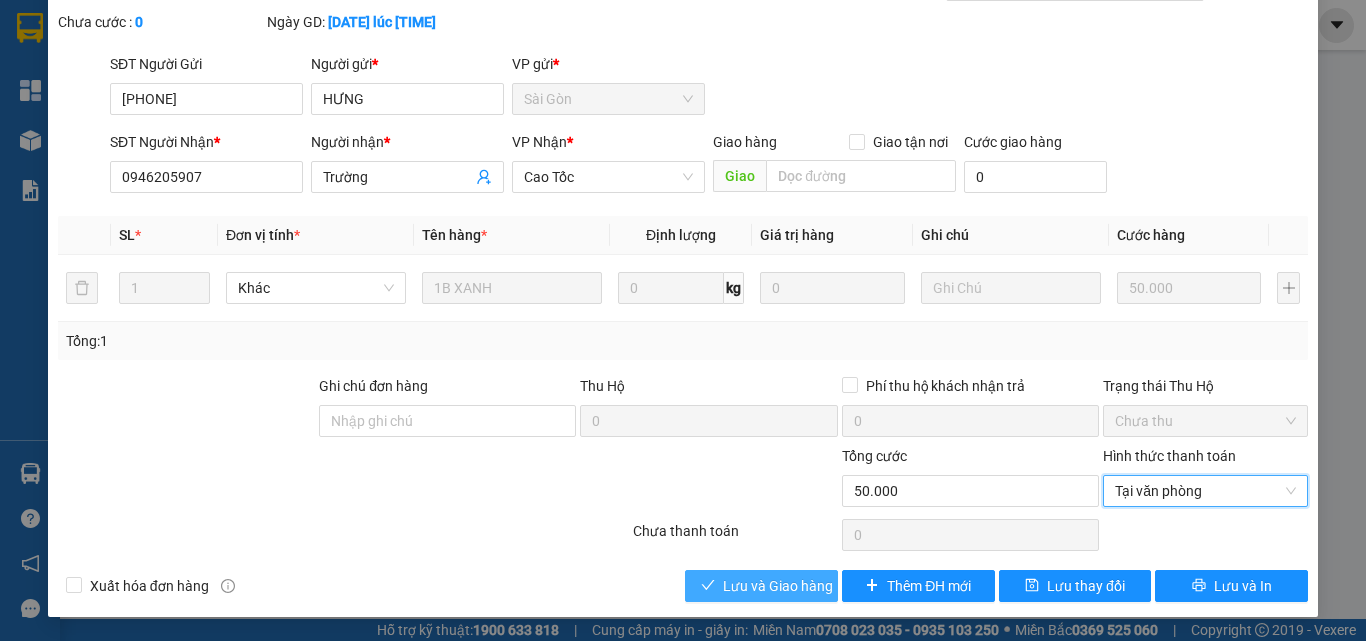 click on "Lưu và Giao hàng" at bounding box center [778, 586] 